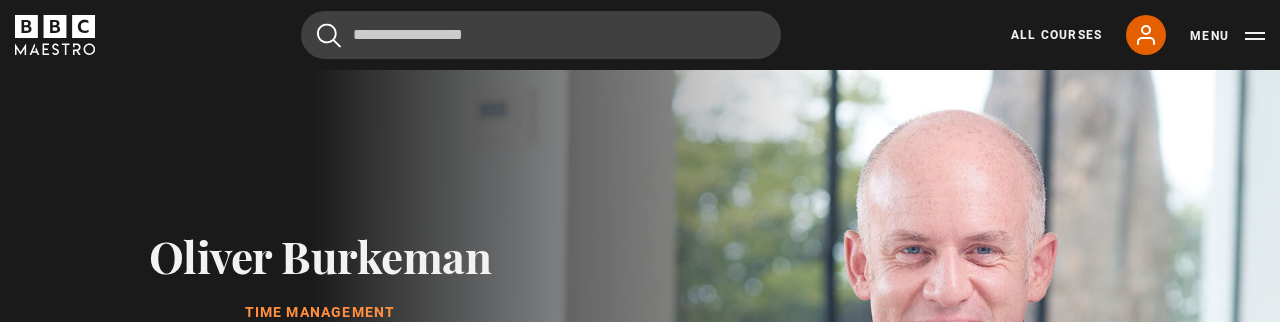 scroll, scrollTop: 1125, scrollLeft: 0, axis: vertical 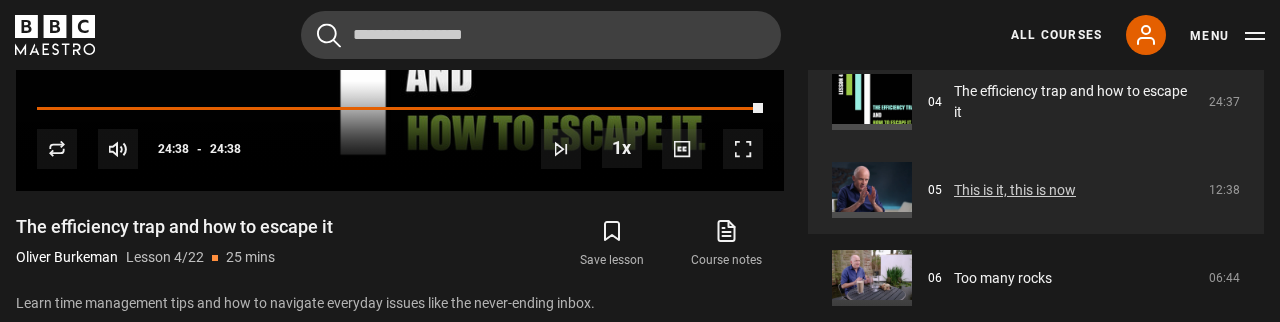click on "This is it, this is now" at bounding box center (1015, 190) 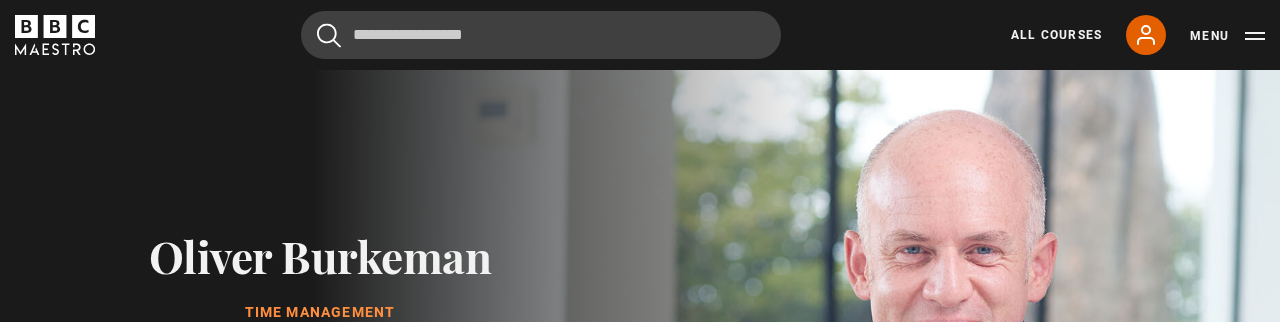 scroll, scrollTop: 1052, scrollLeft: 1, axis: both 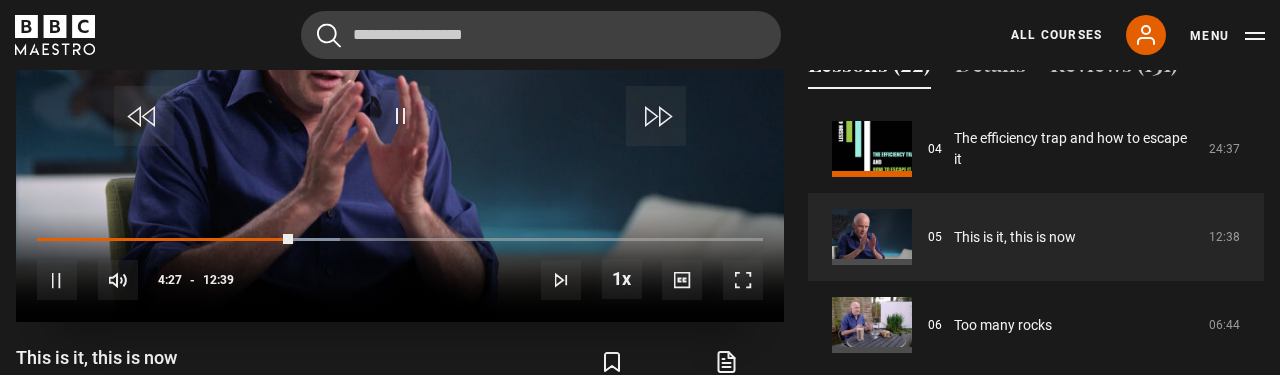 click on "10s Skip Back 10 seconds Pause 10s Skip Forward 10 seconds Loaded :  41.72% 04:27 Pause Mute Current Time  4:27 - Duration  12:39
Oliver Burkeman
Lesson 5
This is it, this is now
1x Playback Rate 2x 1.5x 1x , selected 0.5x Captions captions off , selected English  Captions" at bounding box center [400, 267] 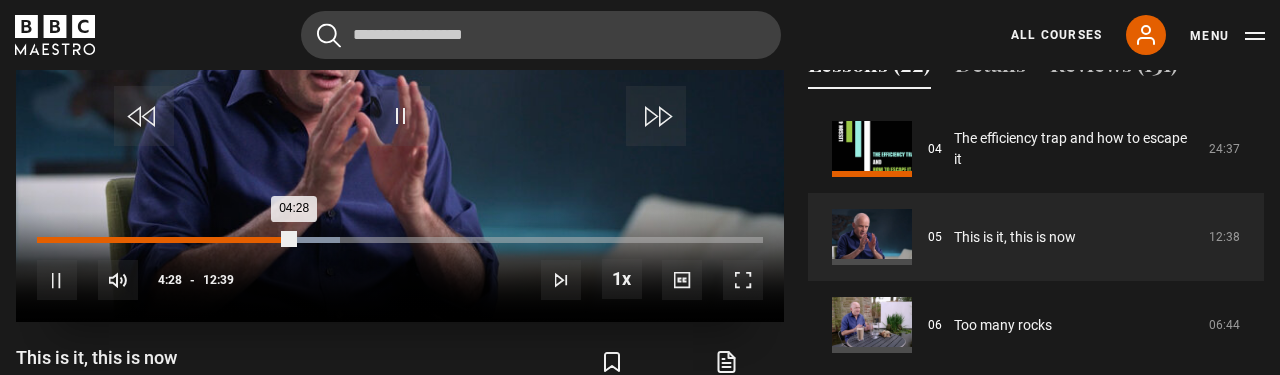 click on "Loaded :  41.72% 04:05 04:28" at bounding box center [400, 240] 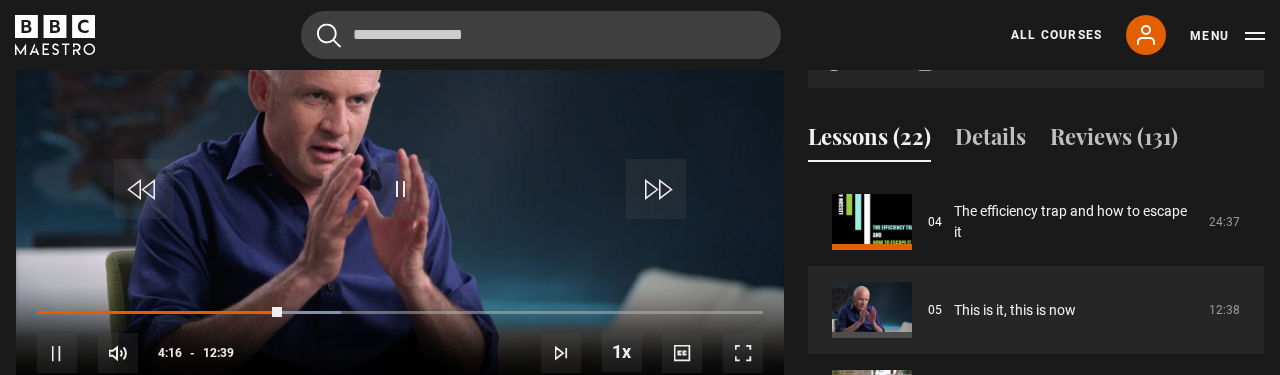 scroll, scrollTop: 928, scrollLeft: 0, axis: vertical 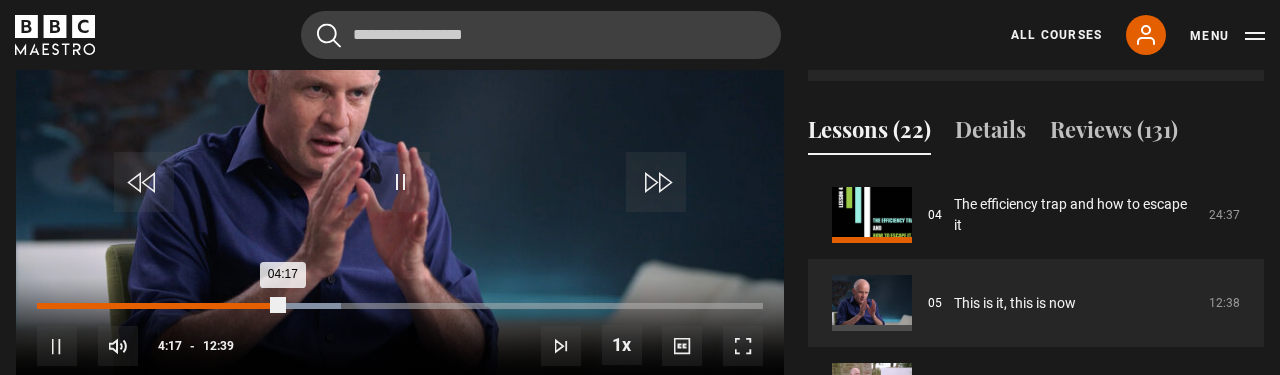 click on "Loaded :  41.85% 03:53 04:17" at bounding box center (400, 306) 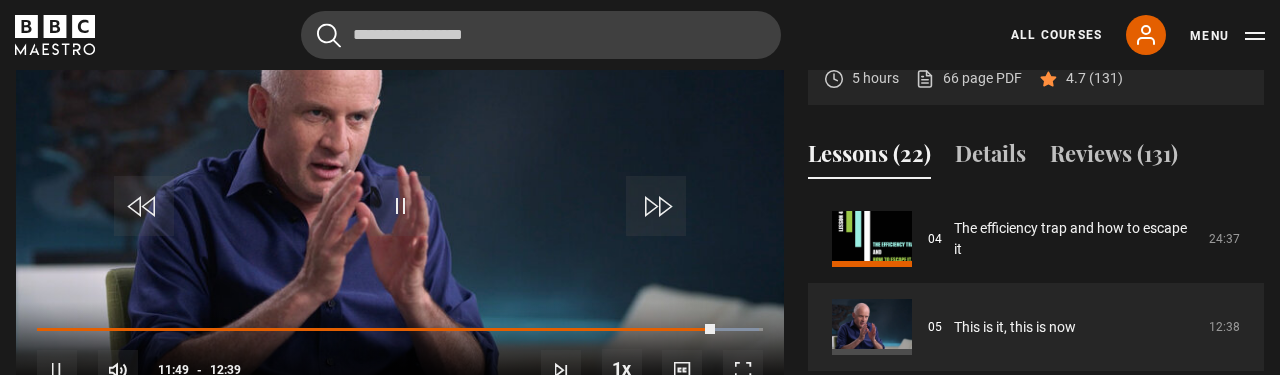 scroll, scrollTop: 895, scrollLeft: 0, axis: vertical 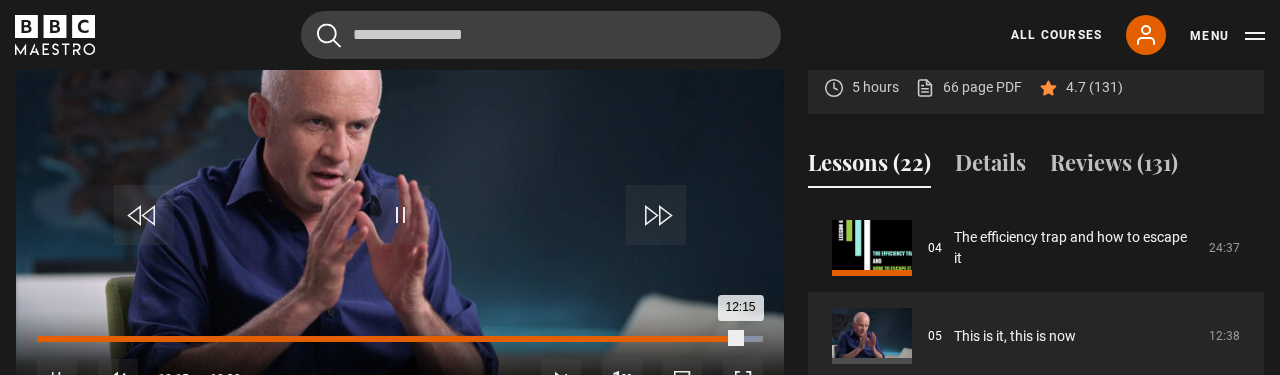 click on "Loaded :  99.44% 11:55 12:15" at bounding box center (400, 339) 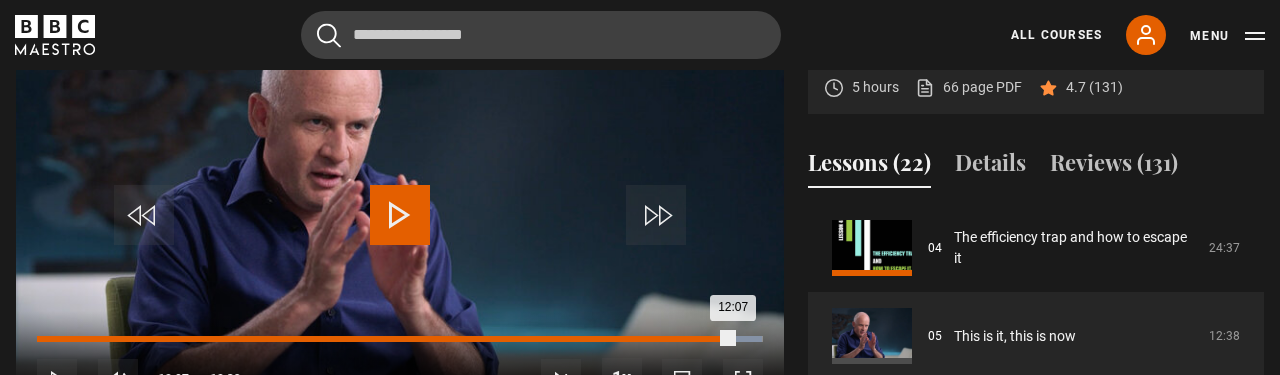 click on "Loaded :  99.83% 12:07 12:07" at bounding box center [400, 339] 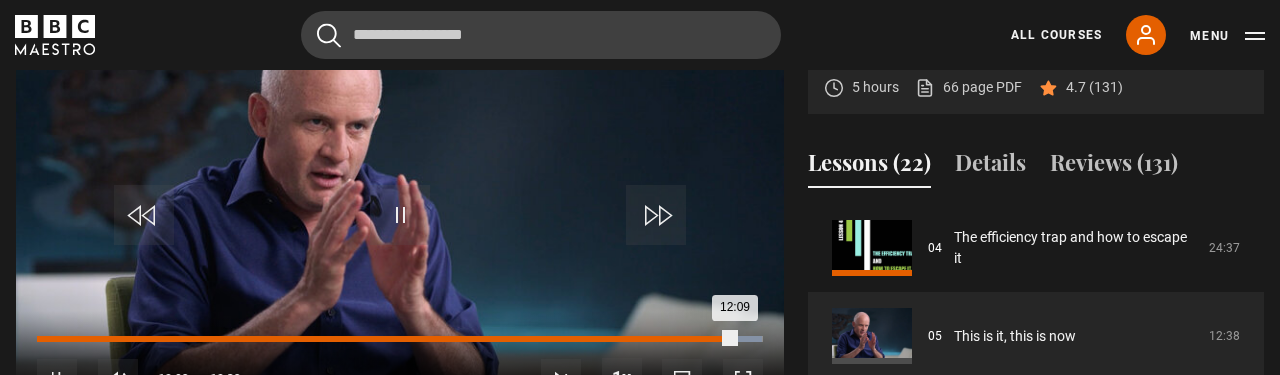 click on "Loaded :  99.83% 11:49 12:09" at bounding box center (400, 339) 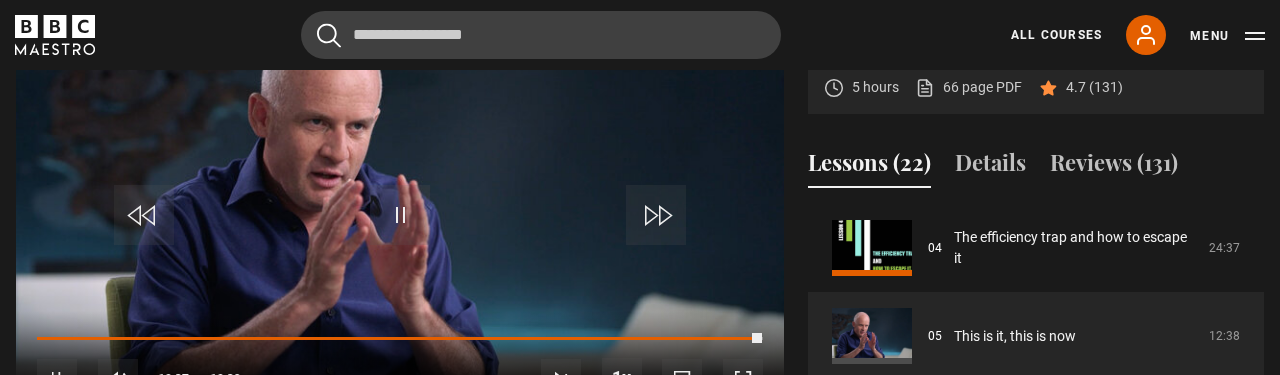 click on "10s Skip Back 10 seconds Pause 10s Skip Forward 10 seconds Loaded :  99.83% 12:14 12:37 Pause Mute Current Time  12:37 - Duration  12:39
Oliver Burkeman
Lesson 5
This is it, this is now
1x Playback Rate 2x 1.5x 1x , selected 0.5x Captions captions off , selected English  Captions" at bounding box center (400, 366) 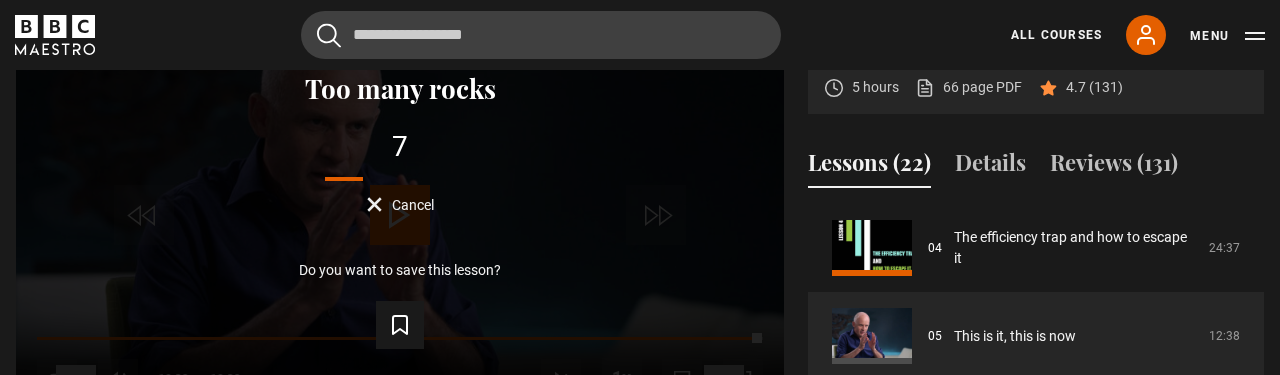 click on "Cancel" at bounding box center [413, 205] 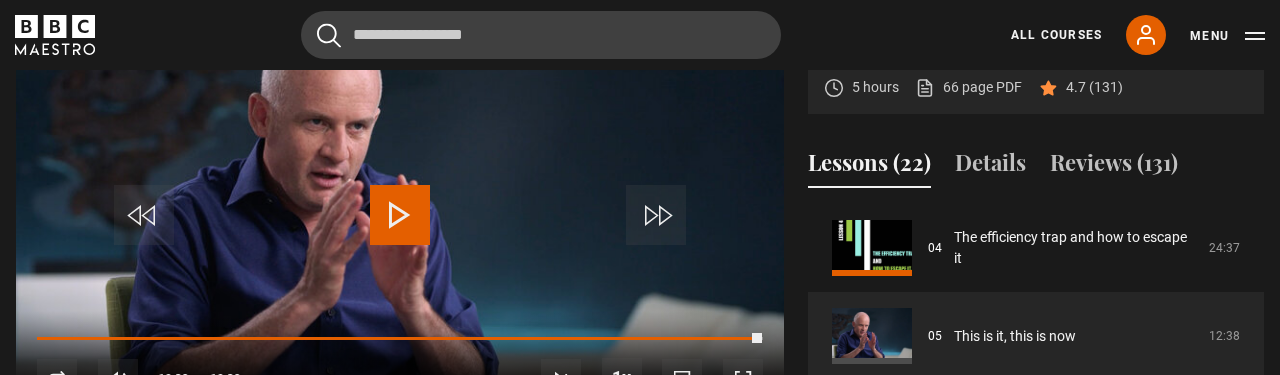 click on "10s Skip Back 10 seconds Play 10s Skip Forward 10 seconds Loaded :  99.83% 11:50 12:38 Replay Mute Current Time  12:39 - Duration  12:39
Oliver Burkeman
Lesson 5
This is it, this is now
1x Playback Rate 2x 1.5x 1x , selected 0.5x Captions captions off , selected English  Captions" at bounding box center [400, 366] 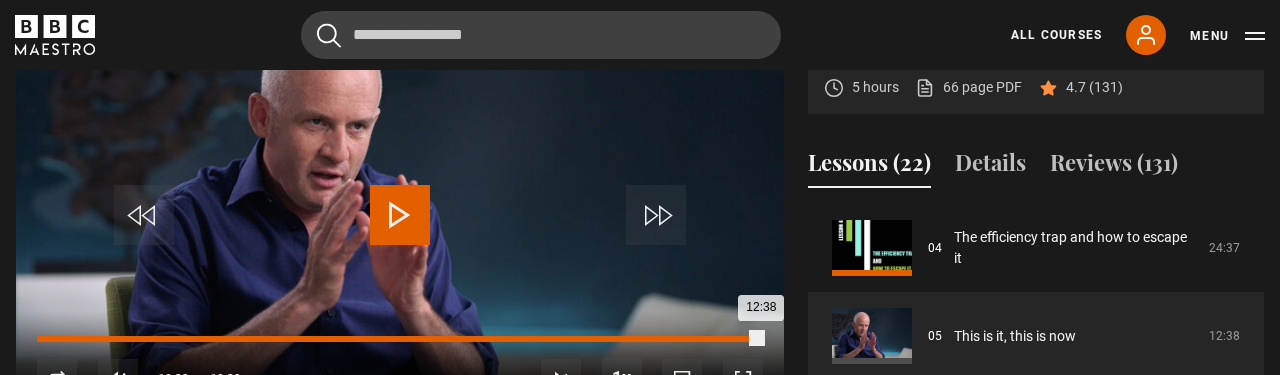 click on "Loaded :  99.83% 12:13 12:38" at bounding box center (400, 339) 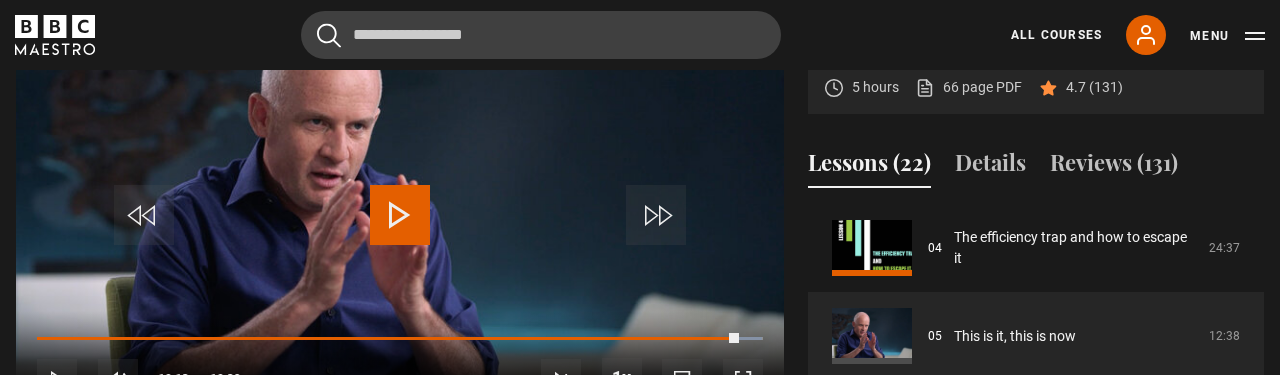 click at bounding box center (400, 215) 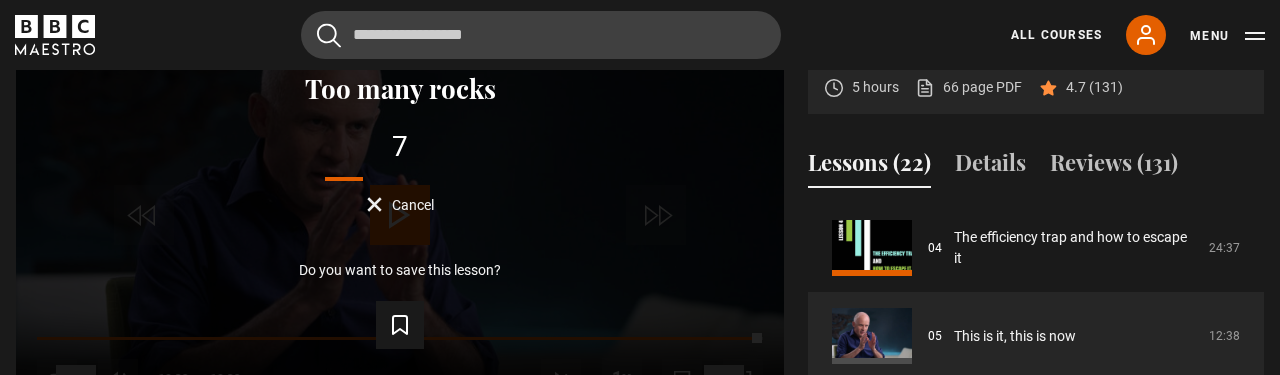 click on "Cancel" at bounding box center (413, 205) 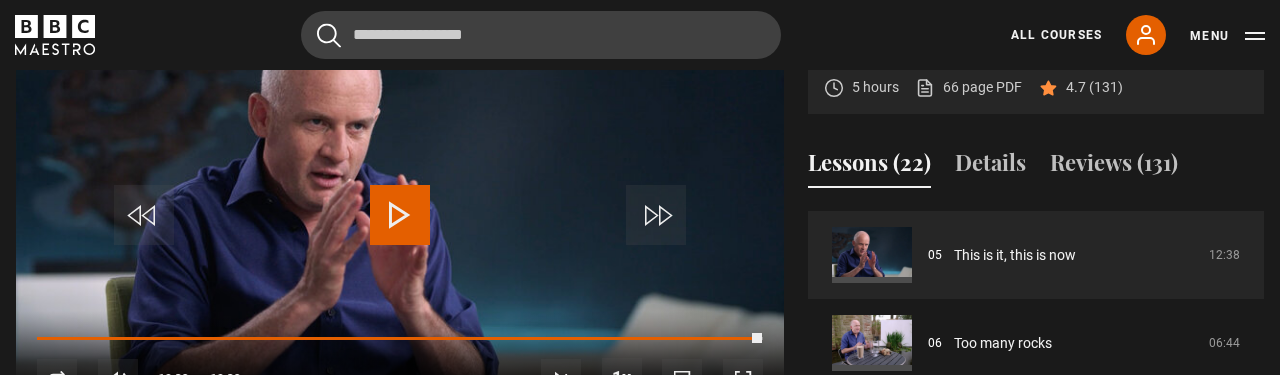 scroll, scrollTop: 450, scrollLeft: 0, axis: vertical 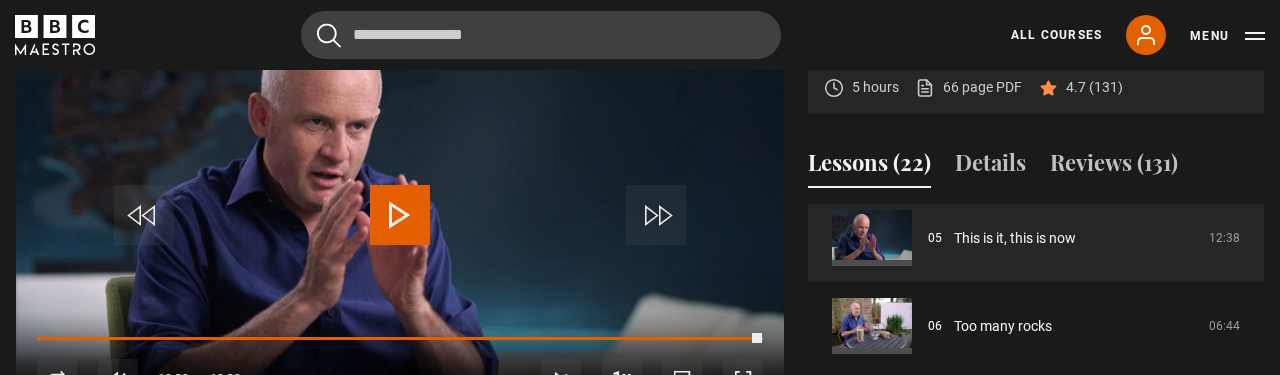 click at bounding box center [400, 215] 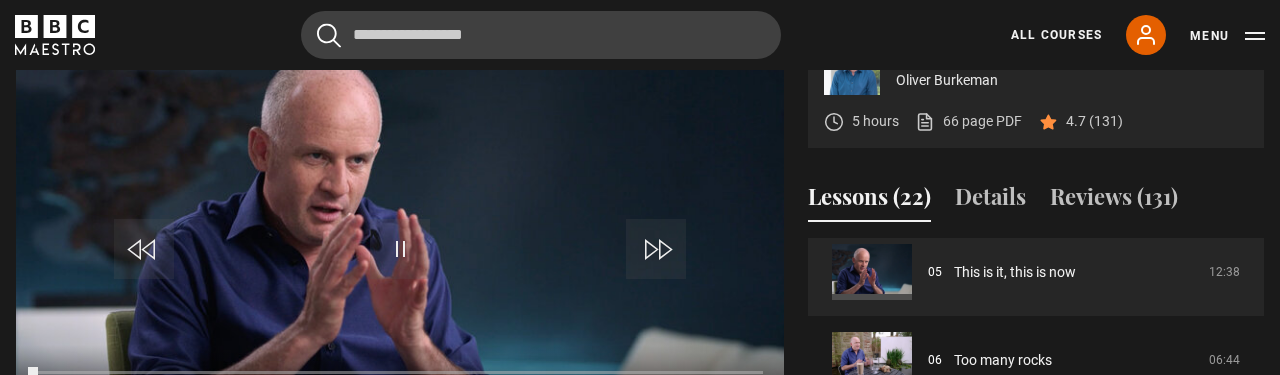 scroll, scrollTop: 862, scrollLeft: 0, axis: vertical 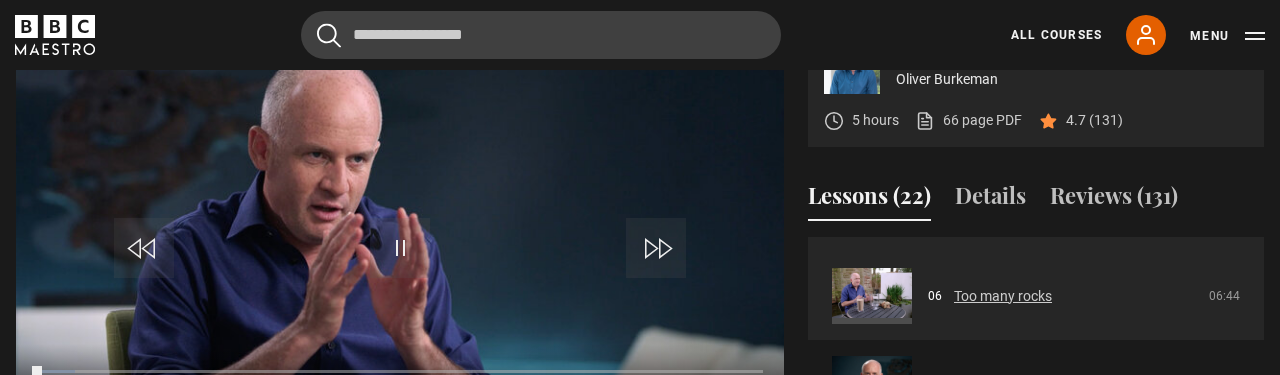 click on "Too many rocks" at bounding box center [1003, 296] 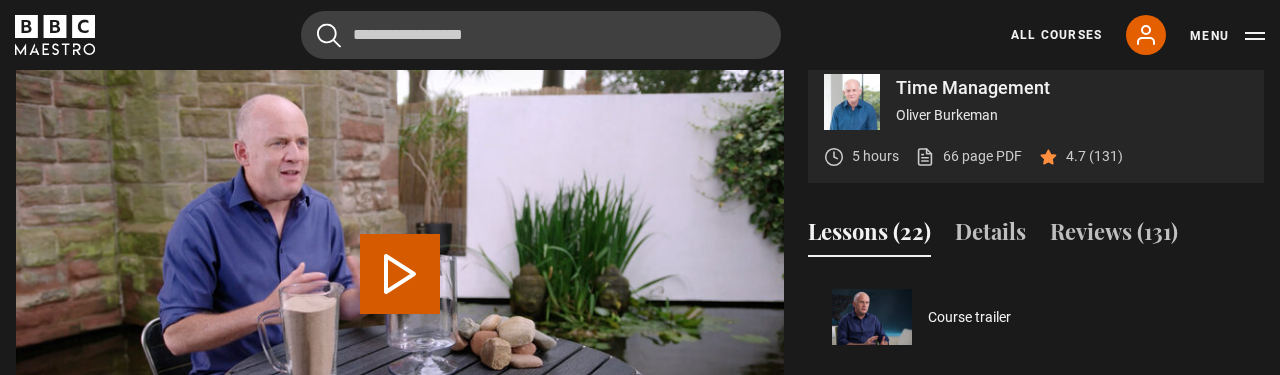 scroll, scrollTop: 826, scrollLeft: 0, axis: vertical 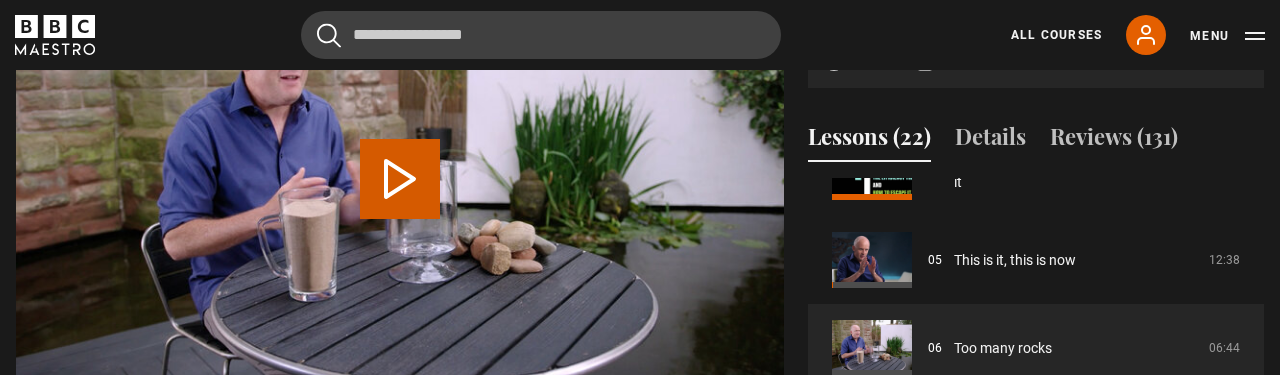 click on "Play Lesson Too many rocks" at bounding box center [400, 179] 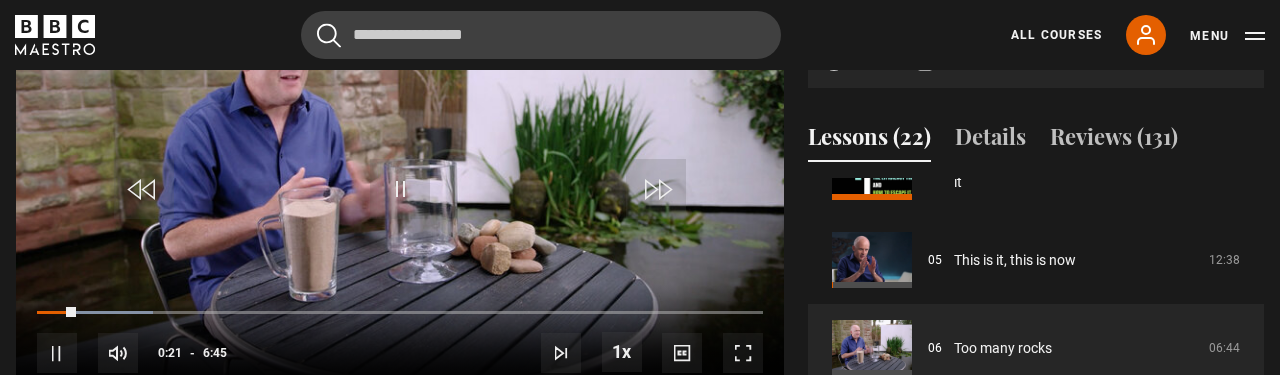 click at bounding box center (400, 179) 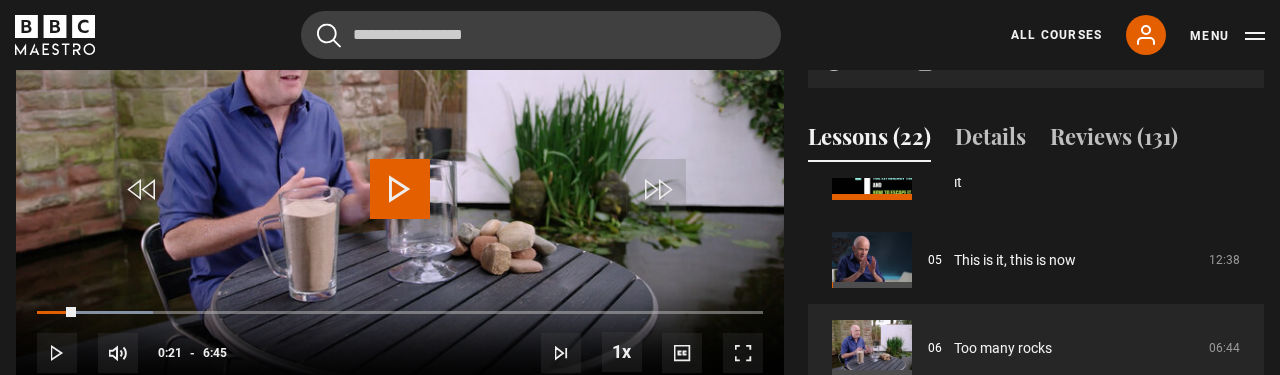 click at bounding box center [400, 189] 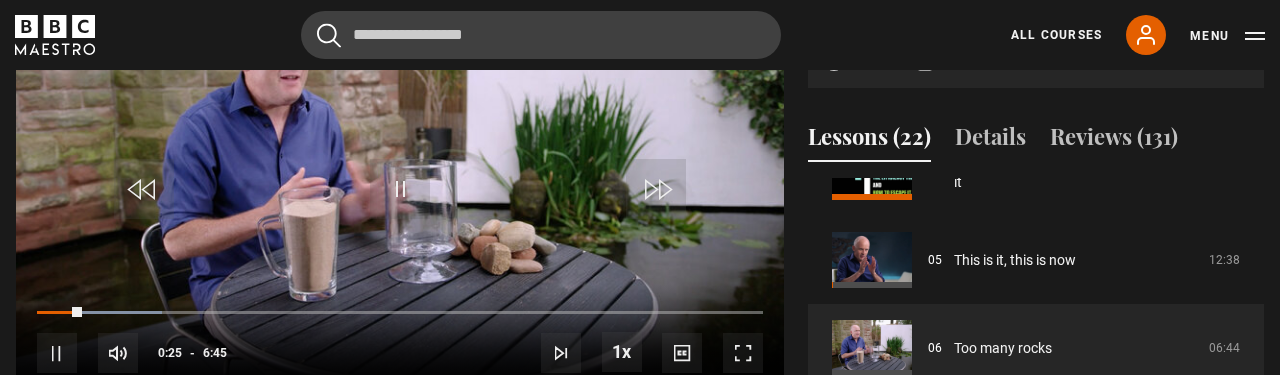 click at bounding box center [400, 189] 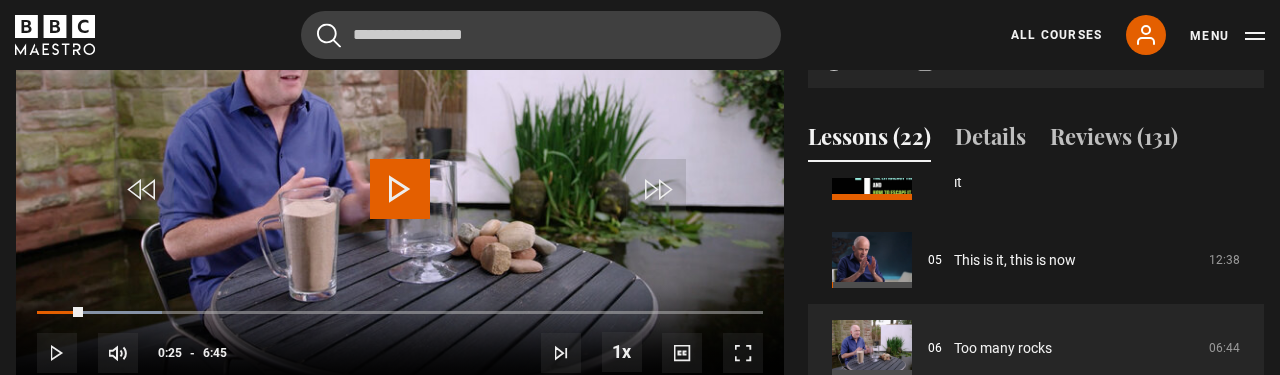 click at bounding box center [400, 189] 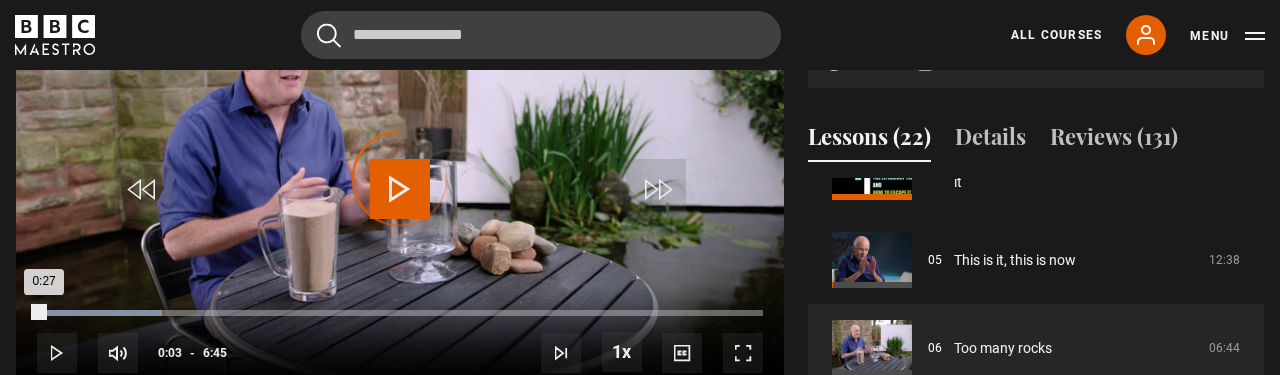 click on "Loaded :  17.20% 0:03 0:27" at bounding box center (400, 313) 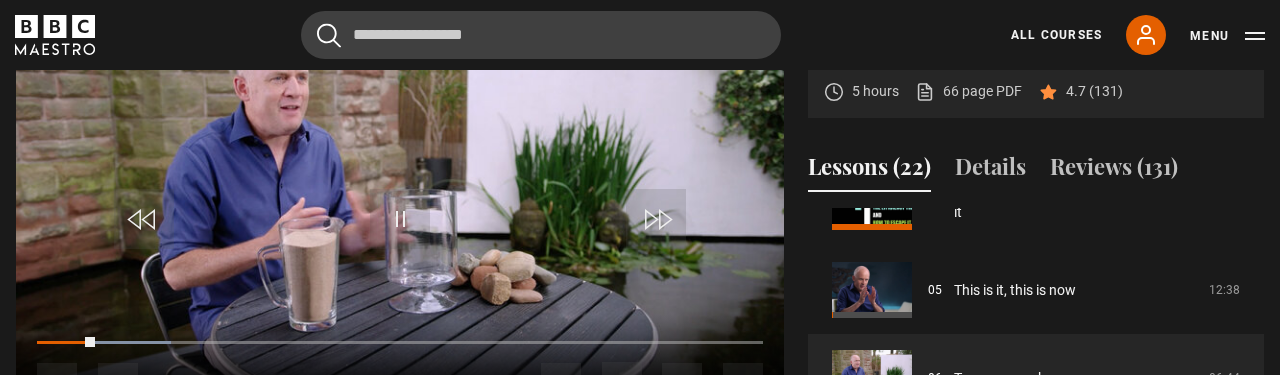 scroll, scrollTop: 897, scrollLeft: 0, axis: vertical 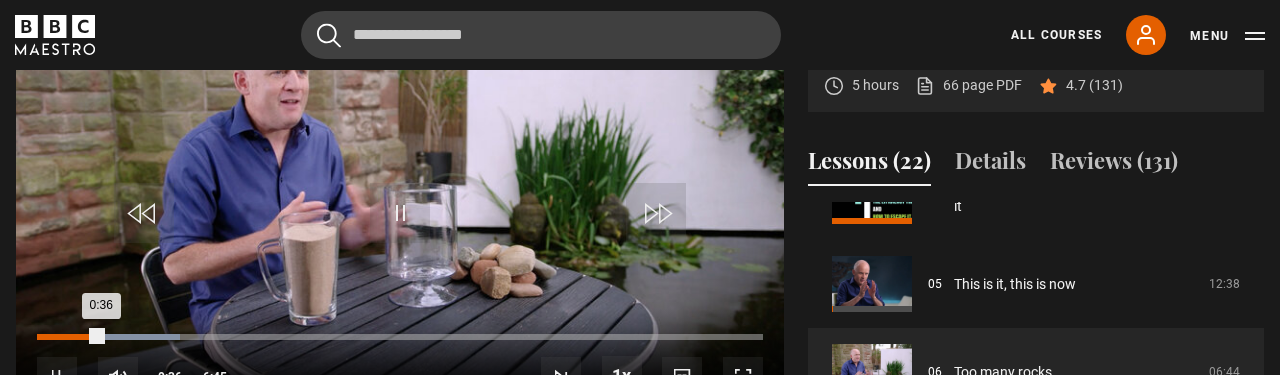click on "Loaded :  19.75% 0:26 0:36" at bounding box center (400, 337) 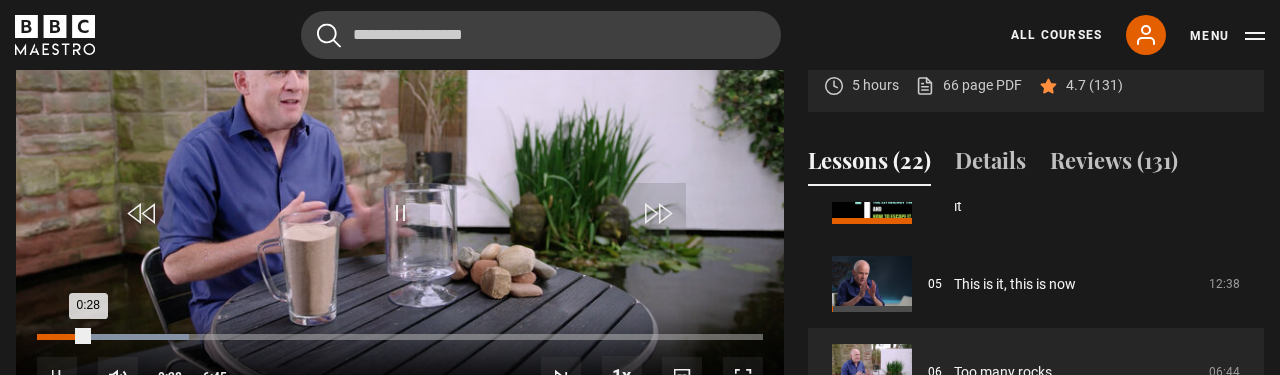 click on "Loaded :  20.95% 0:17 0:28" at bounding box center [400, 337] 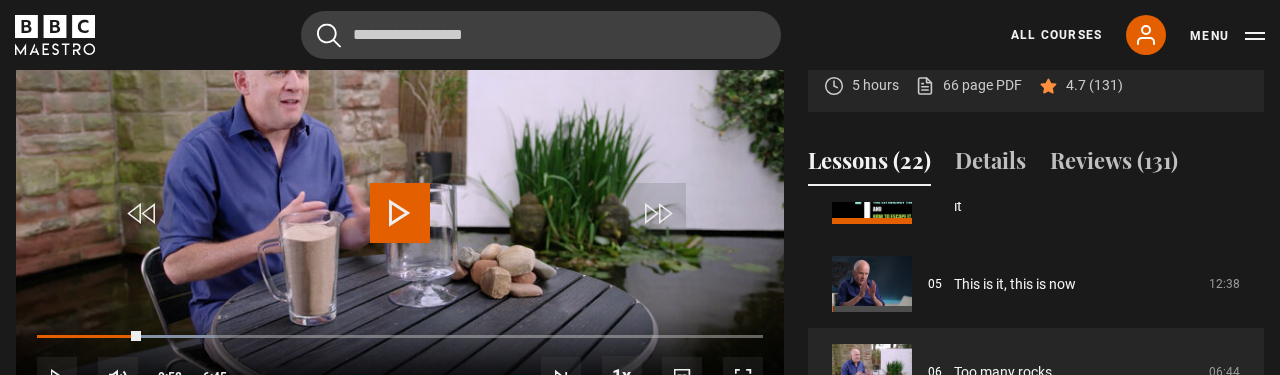 click at bounding box center (400, 213) 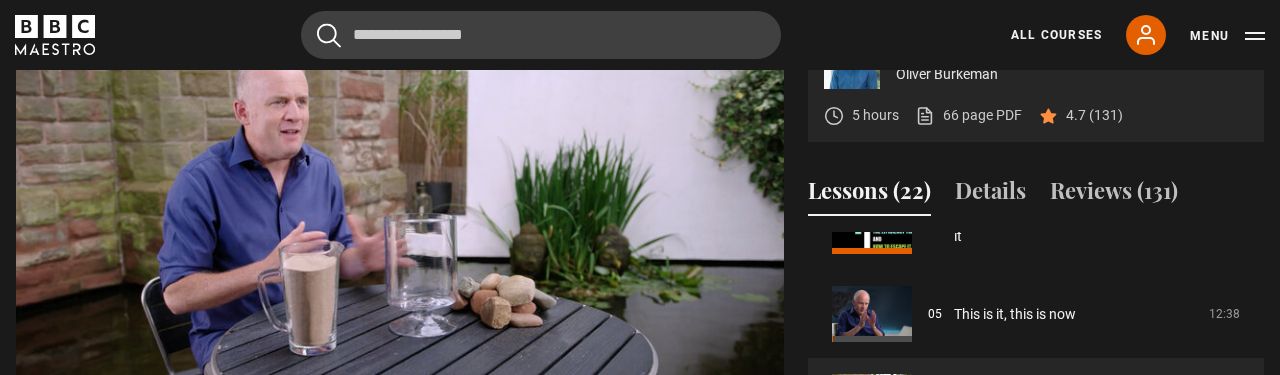 scroll, scrollTop: 856, scrollLeft: 0, axis: vertical 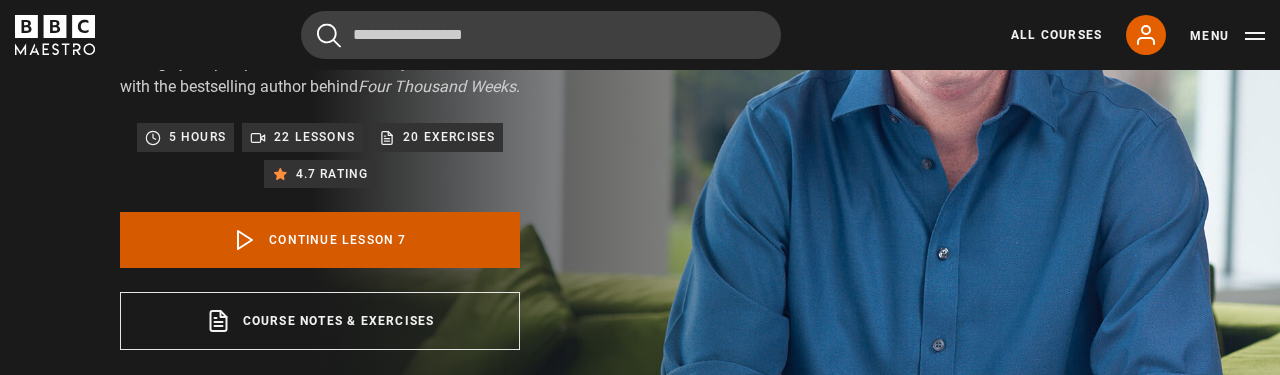 click on "Continue lesson 7" at bounding box center [320, 240] 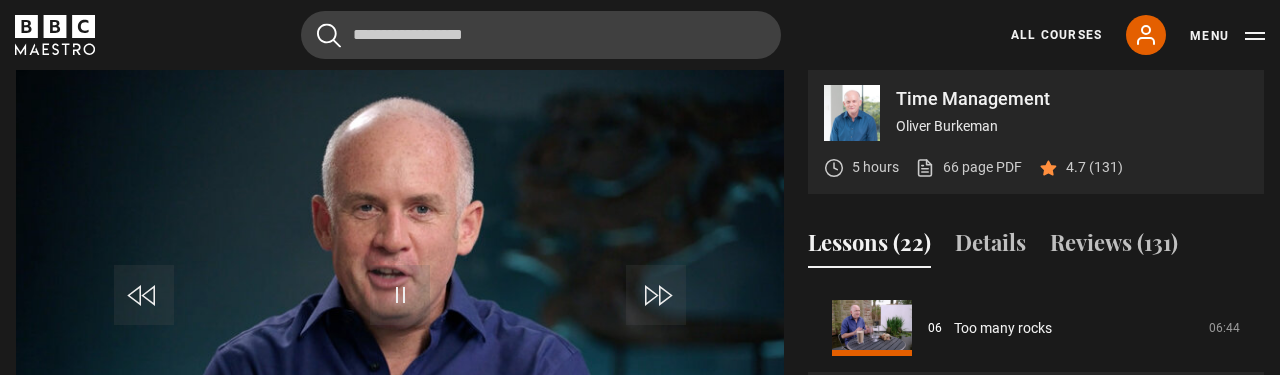 scroll, scrollTop: 815, scrollLeft: 0, axis: vertical 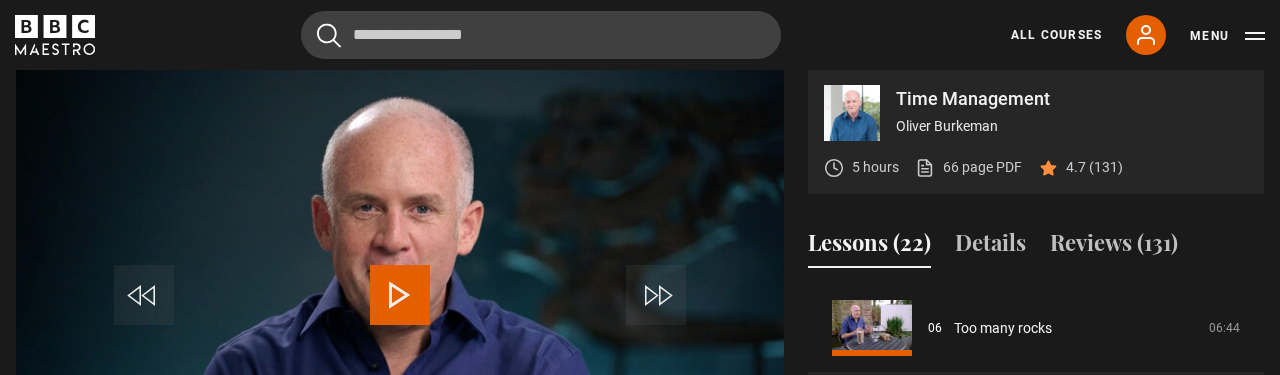 click at bounding box center [400, 295] 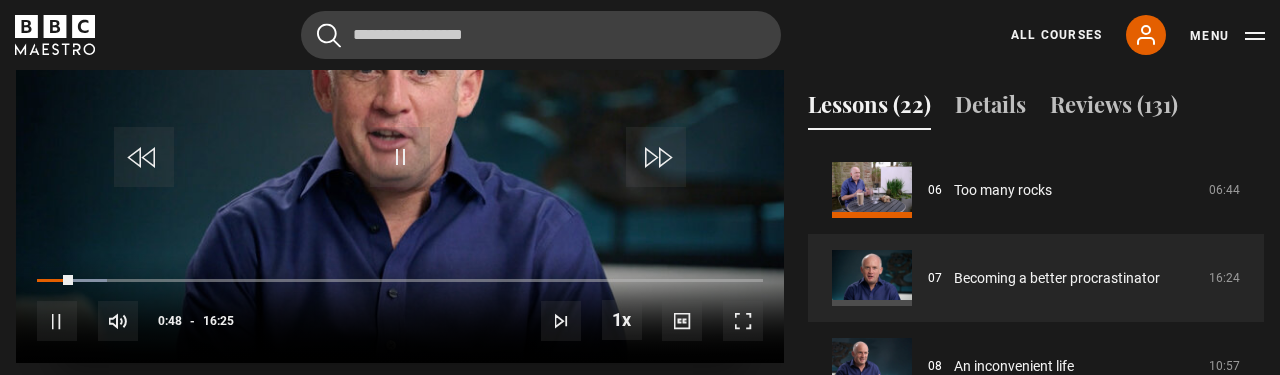 scroll, scrollTop: 953, scrollLeft: 0, axis: vertical 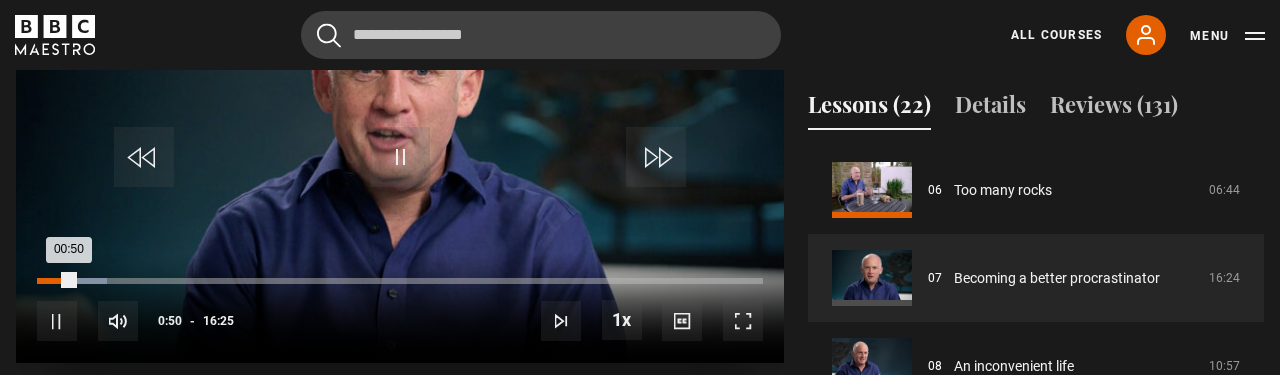 click on "Loaded :  9.61% 00:17 00:50" at bounding box center [400, 281] 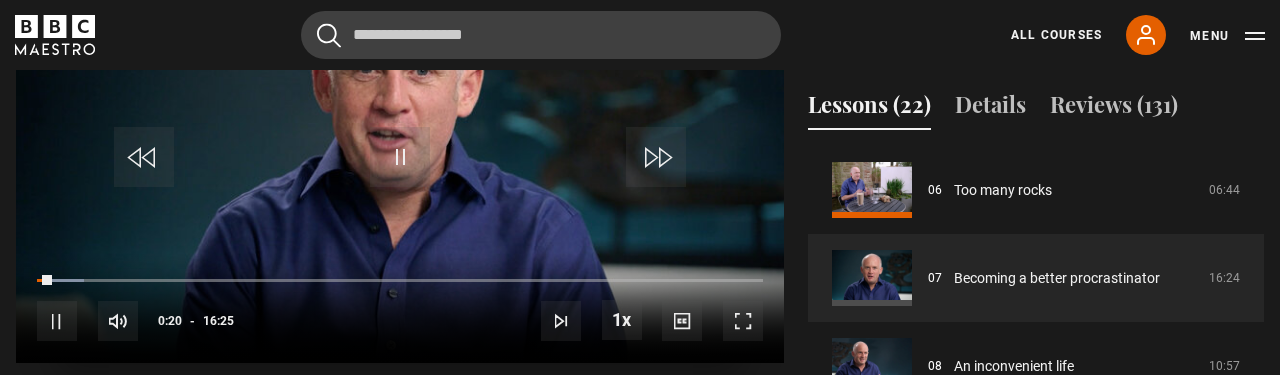 click at bounding box center [743, 321] 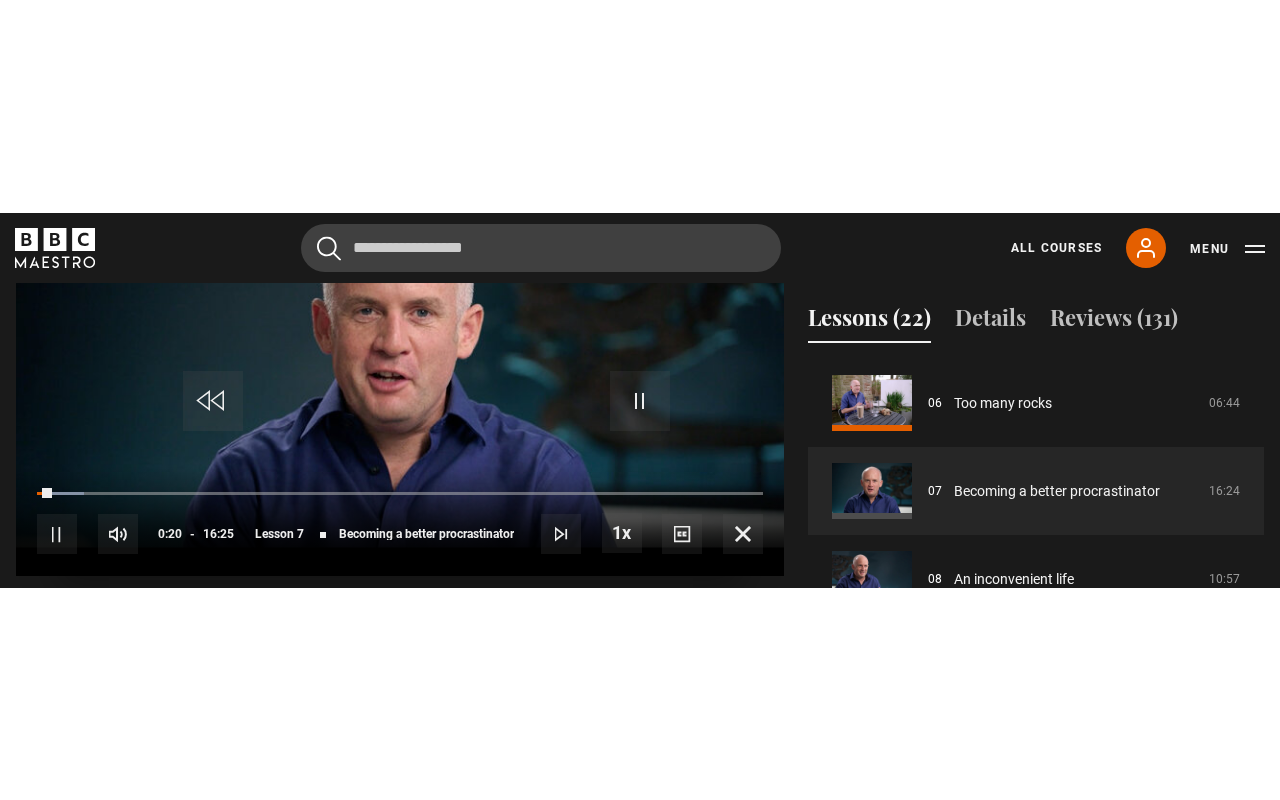 scroll, scrollTop: 0, scrollLeft: 0, axis: both 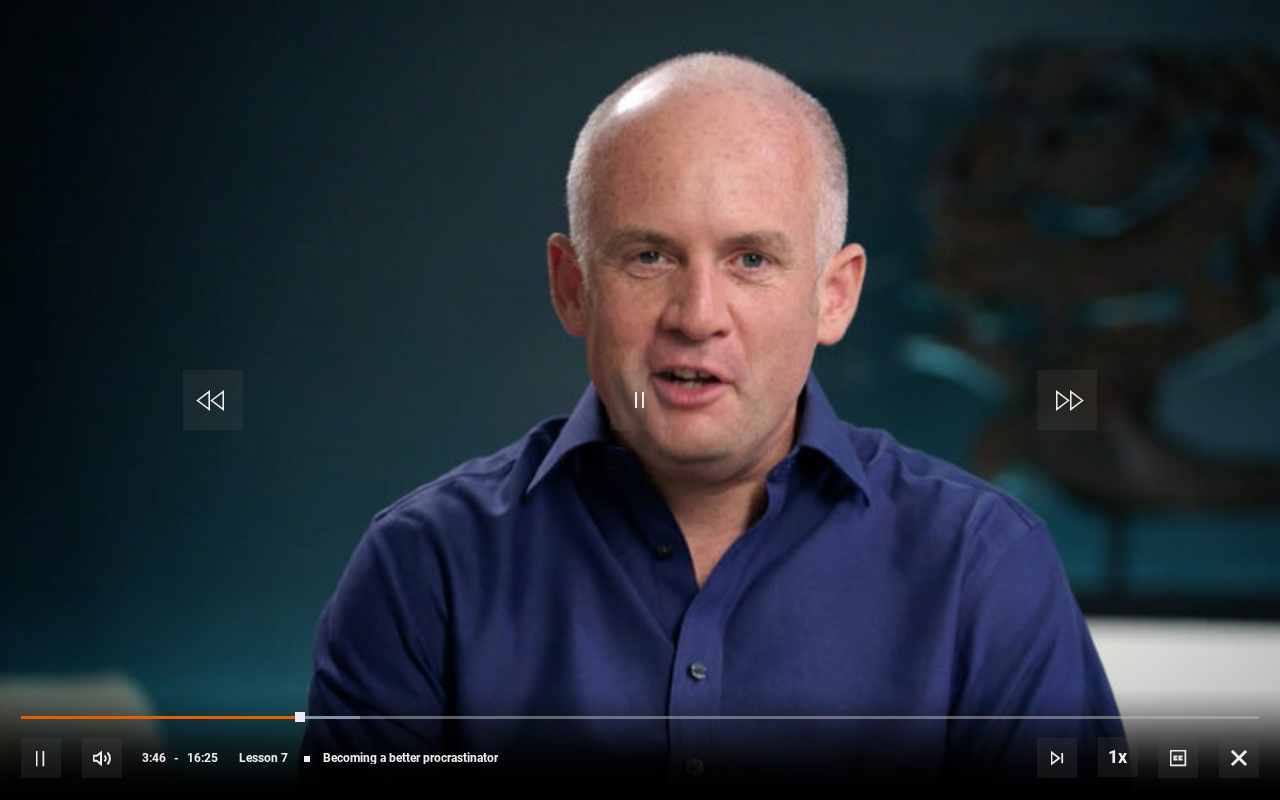 click at bounding box center (640, 400) 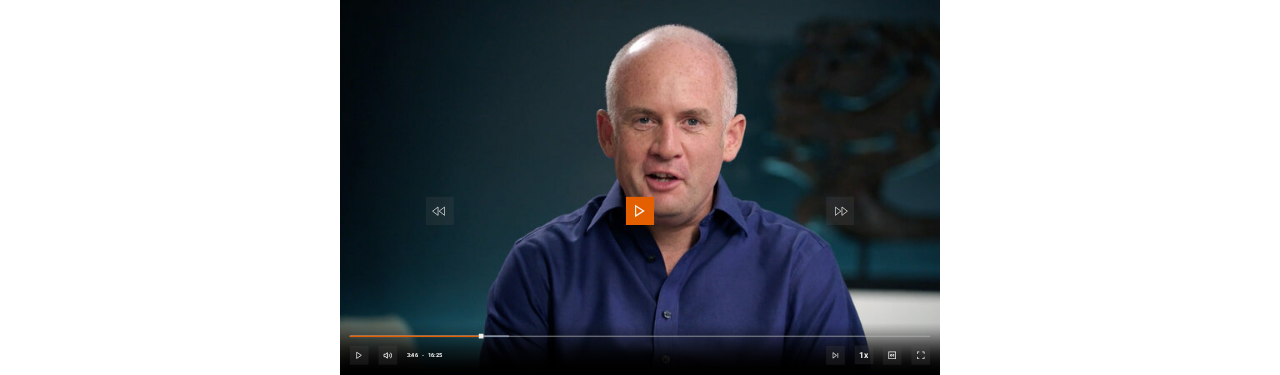 scroll, scrollTop: 953, scrollLeft: 0, axis: vertical 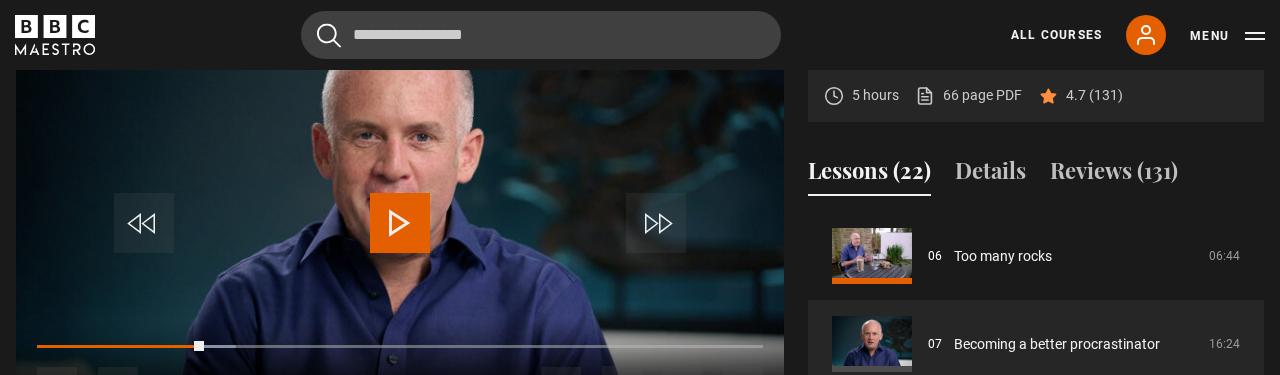 click at bounding box center (400, 223) 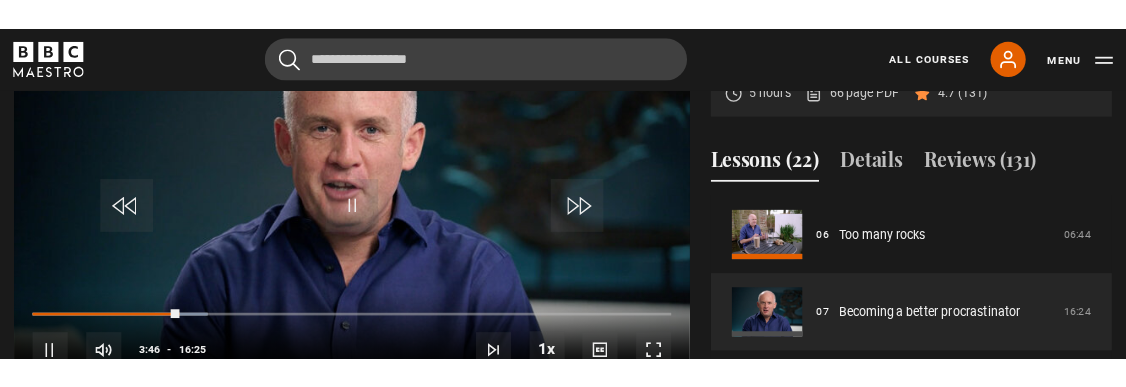scroll, scrollTop: 923, scrollLeft: 0, axis: vertical 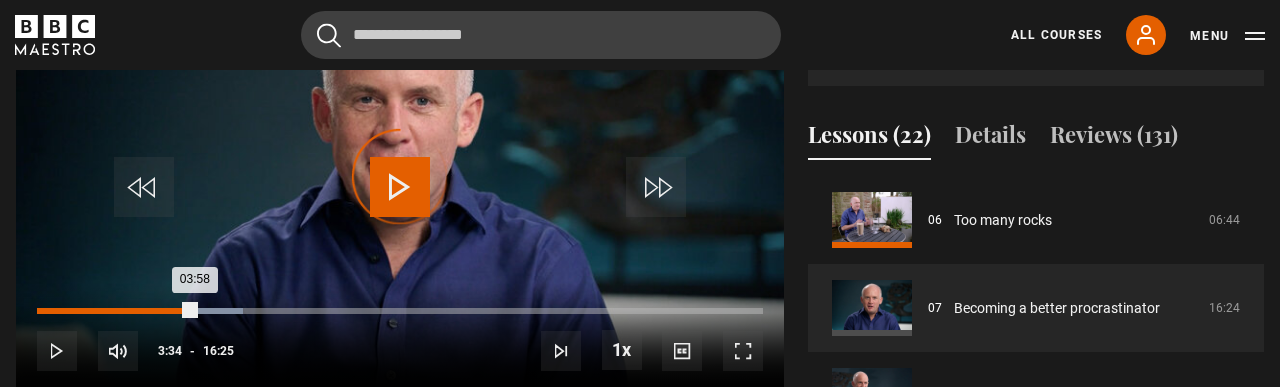 click on "Loaded :  28.42% 03:34 03:58" at bounding box center [400, 311] 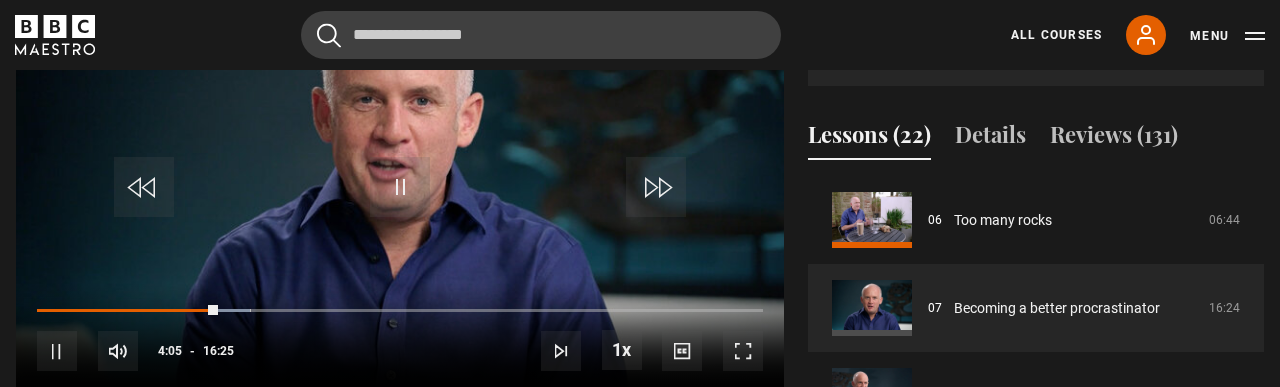 click at bounding box center [400, 187] 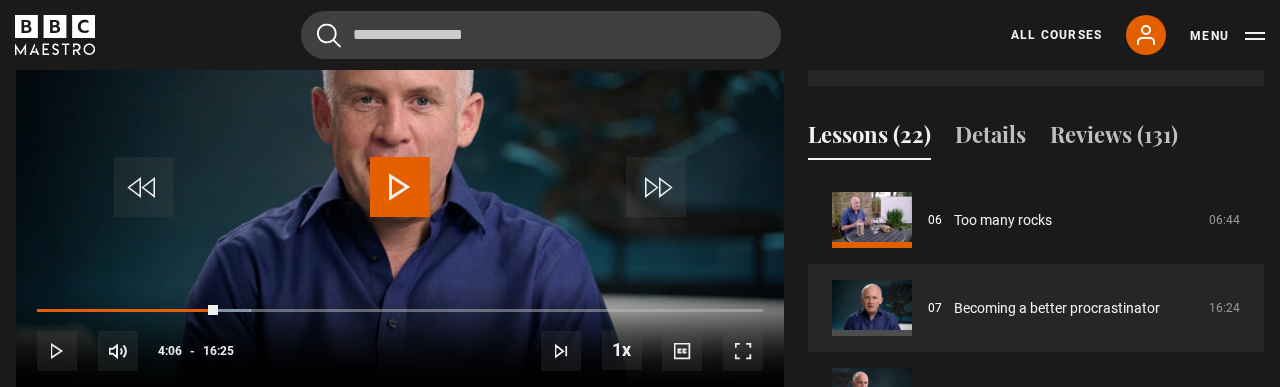 click at bounding box center (400, 187) 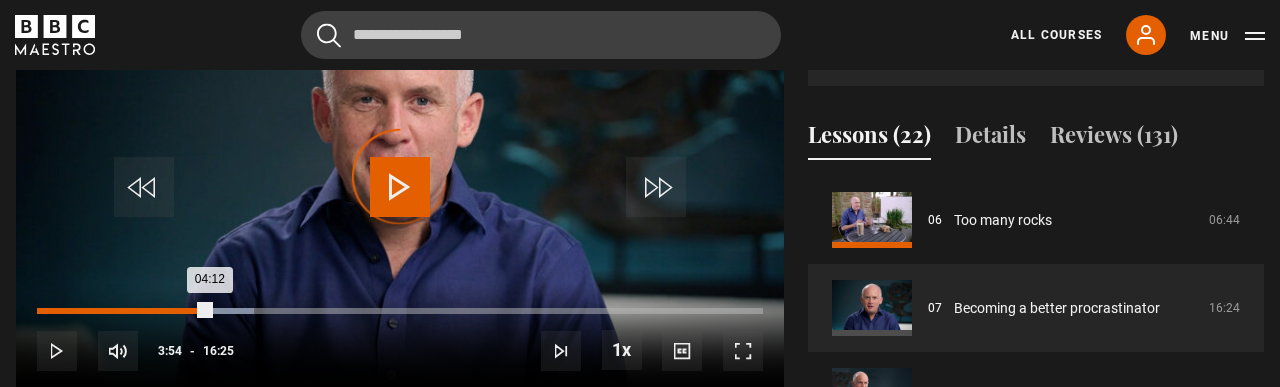 click on "Loaded :  29.93% 03:54 04:12" at bounding box center (400, 311) 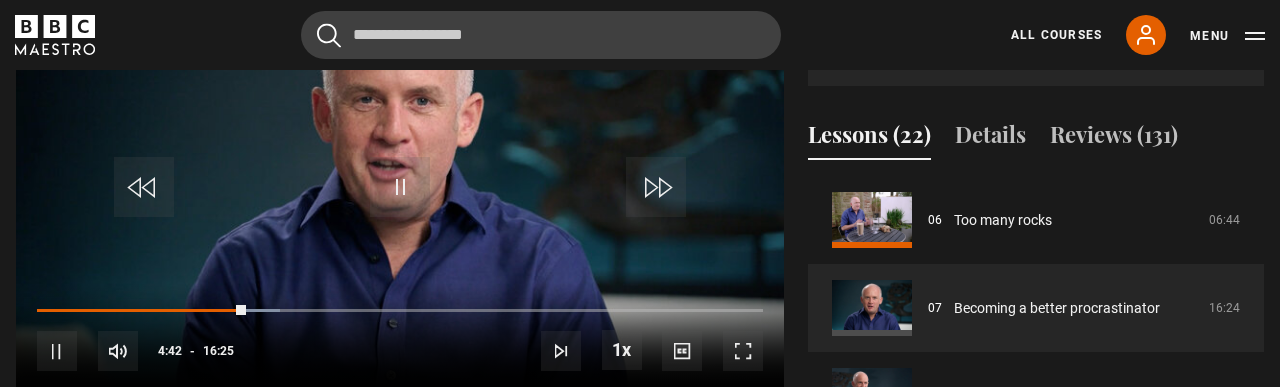 click at bounding box center (400, 187) 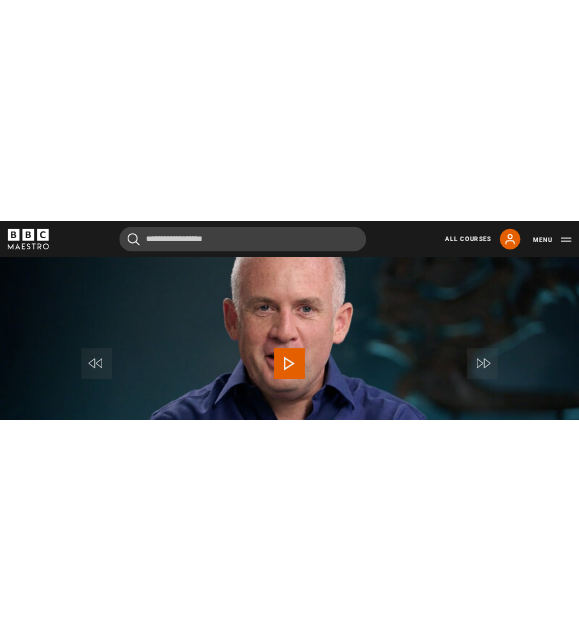 scroll, scrollTop: 0, scrollLeft: 0, axis: both 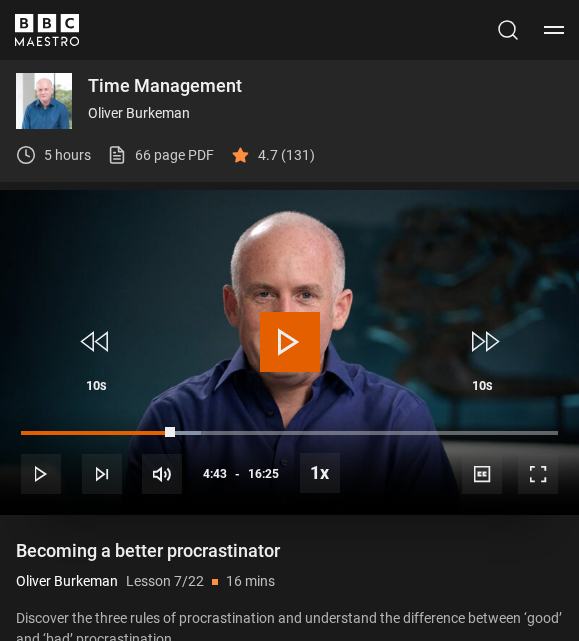 click at bounding box center [290, 342] 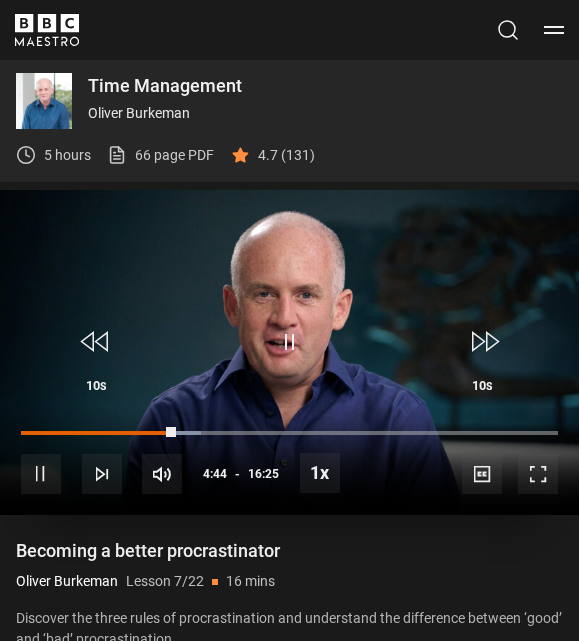click at bounding box center (290, 342) 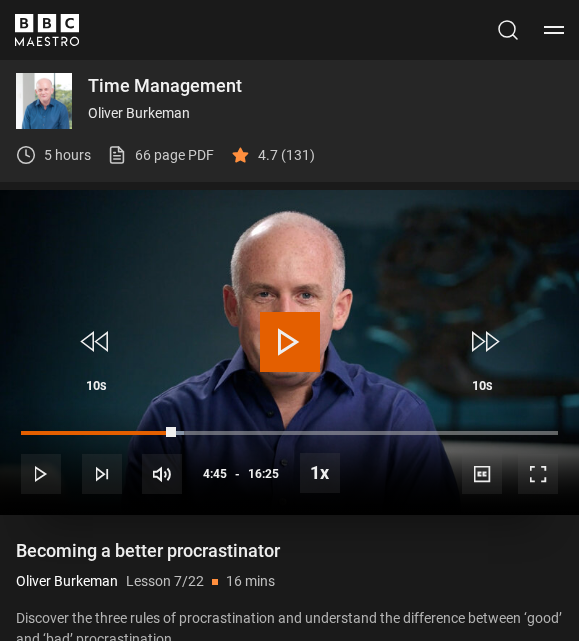 click at bounding box center (290, 342) 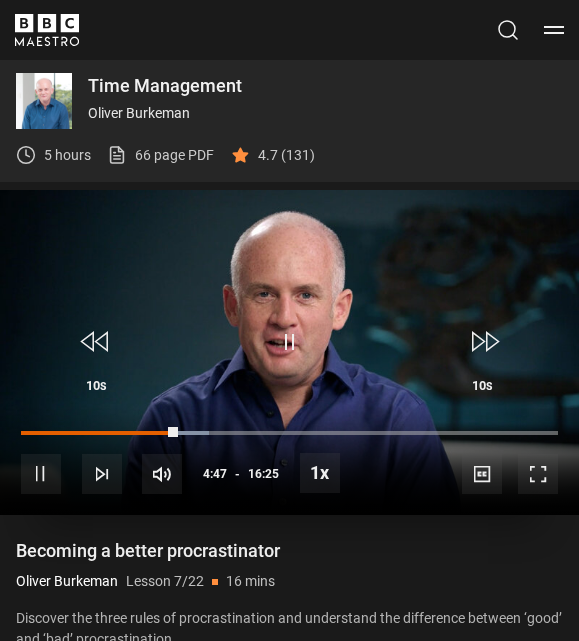 click on "10s Skip Back 10 seconds Pause 10s Skip Forward 10 seconds Loaded :  35.01% 03:54 04:47 Pause Mute Current Time  4:47 - Duration  16:25
Oliver Burkeman
Lesson 7
Becoming a better procrastinator
1x Playback Rate 2x 1.5x 1x , selected 0.5x Captions captions off , selected English  Captions" at bounding box center (289, 460) 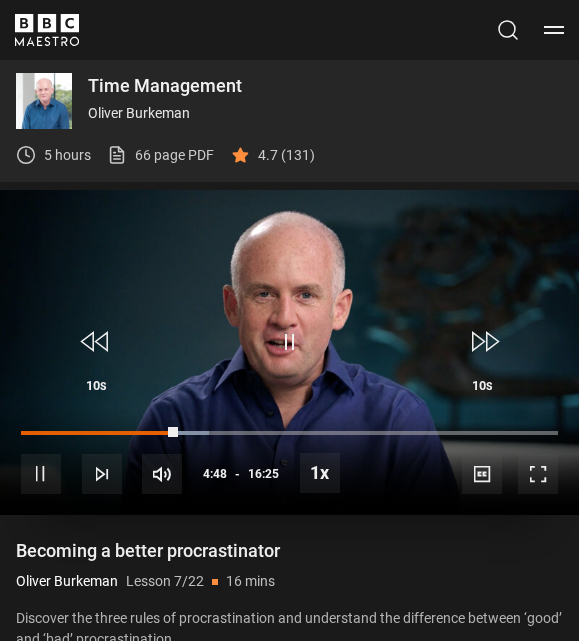 click on "10s Skip Back 10 seconds Pause 10s Skip Forward 10 seconds Loaded :  35.01% 03:54 04:48 Pause Mute Current Time  4:48 - Duration  16:25
Oliver Burkeman
Lesson 7
Becoming a better procrastinator
1x Playback Rate 2x 1.5x 1x , selected 0.5x Captions captions off , selected English  Captions" at bounding box center (289, 460) 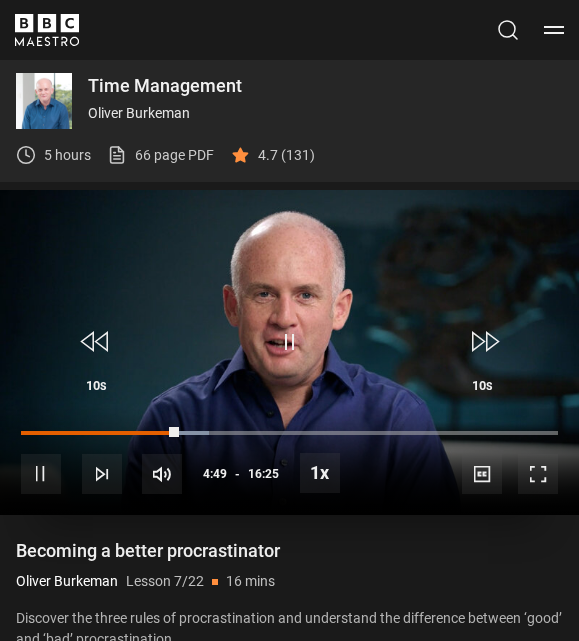 click on "10s Skip Back 10 seconds Pause 10s Skip Forward 10 seconds Loaded :  35.01% 03:54 04:49 Pause Mute Current Time  4:49 - Duration  16:25
Oliver Burkeman
Lesson 7
Becoming a better procrastinator
1x Playback Rate 2x 1.5x 1x , selected 0.5x Captions captions off , selected English  Captions" at bounding box center [289, 460] 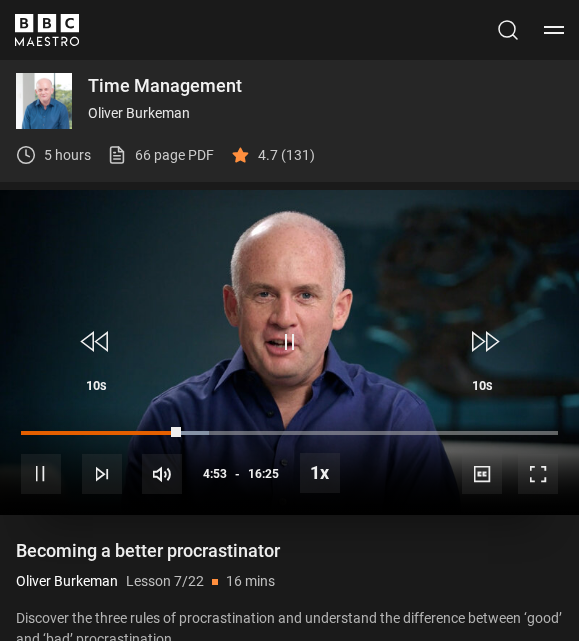 click on "10s Skip Back 10 seconds Pause 10s Skip Forward 10 seconds Loaded :  35.01% 03:54 04:53 Pause Mute Current Time  4:53 - Duration  16:25
Oliver Burkeman
Lesson 7
Becoming a better procrastinator
1x Playback Rate 2x 1.5x 1x , selected 0.5x Captions captions off , selected English  Captions" at bounding box center (289, 460) 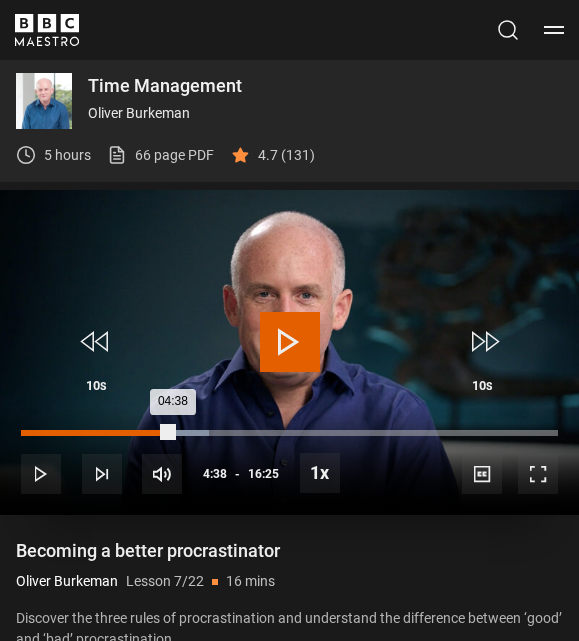 click on "04:38" at bounding box center (97, 433) 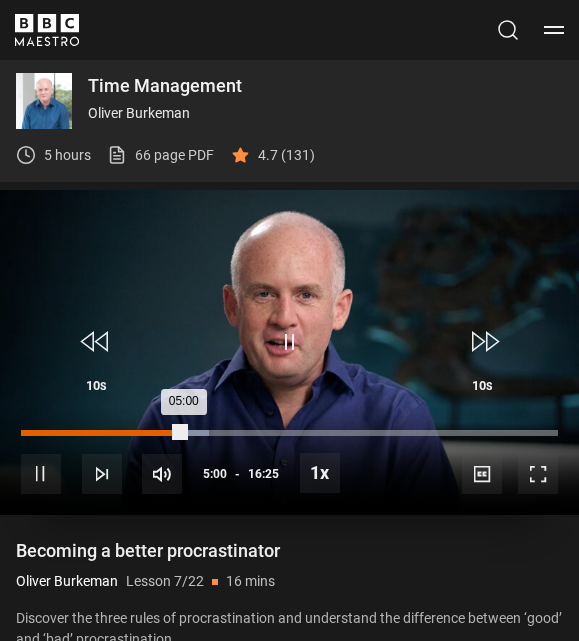 click on "04:24" at bounding box center (166, 433) 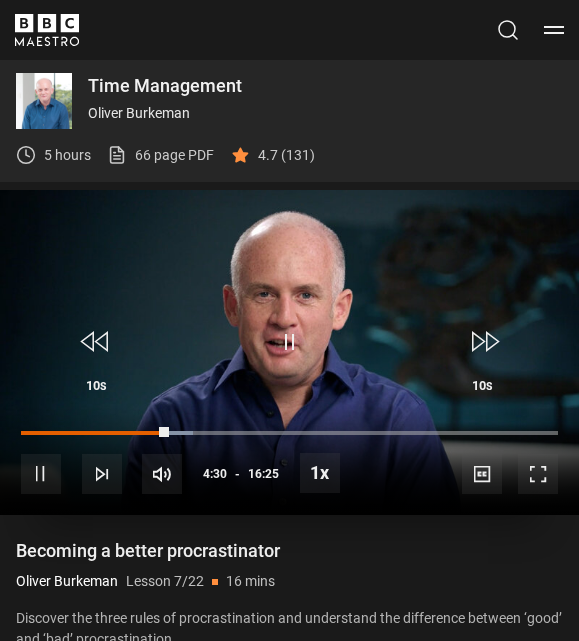 click at bounding box center [290, 342] 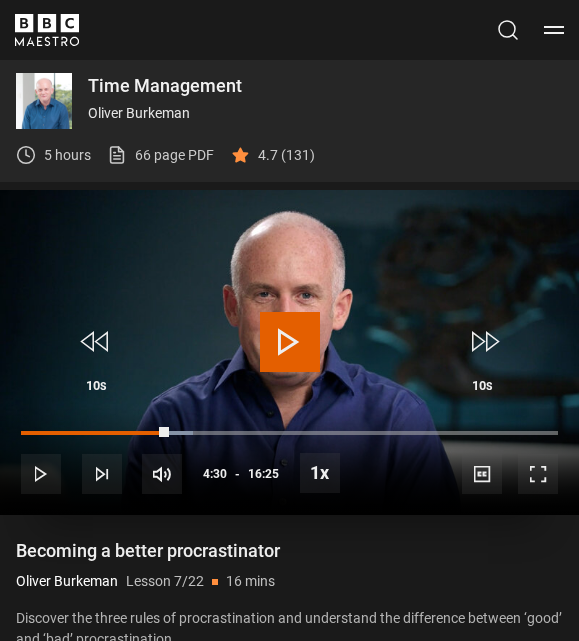 click at bounding box center [290, 342] 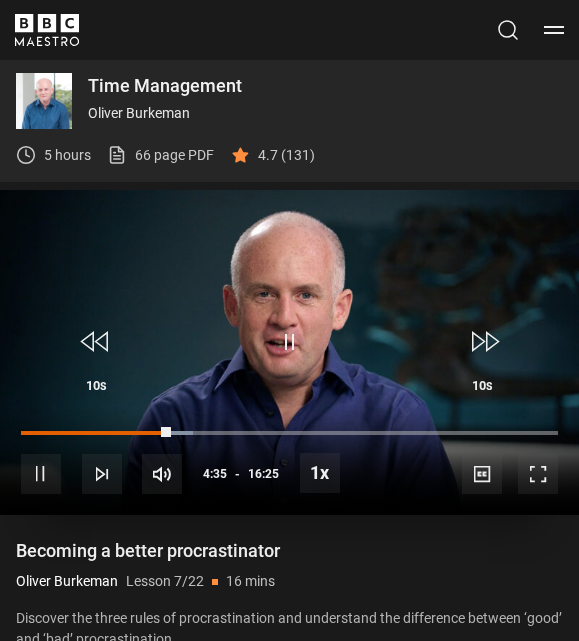 click at bounding box center [290, 342] 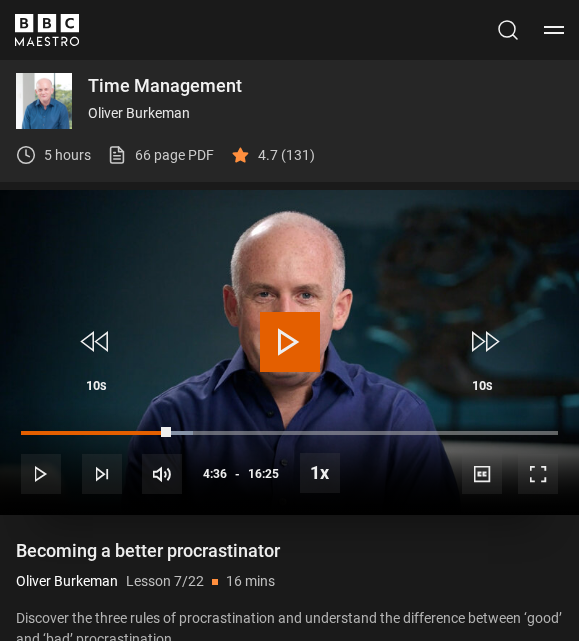 click at bounding box center (290, 342) 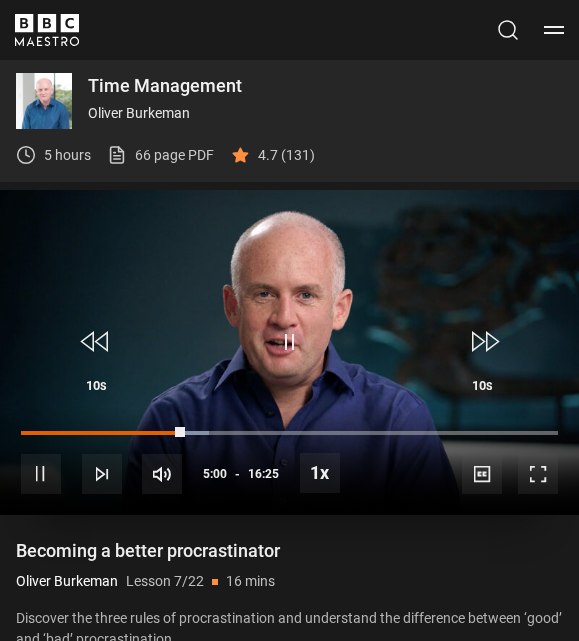 click at bounding box center (290, 342) 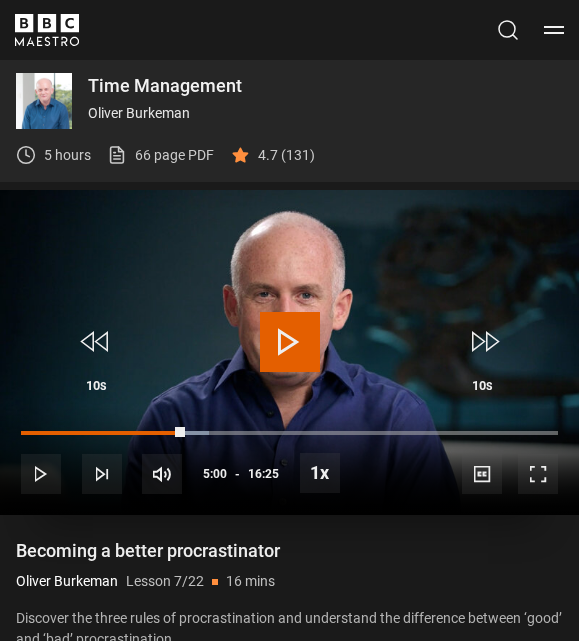 click at bounding box center [290, 342] 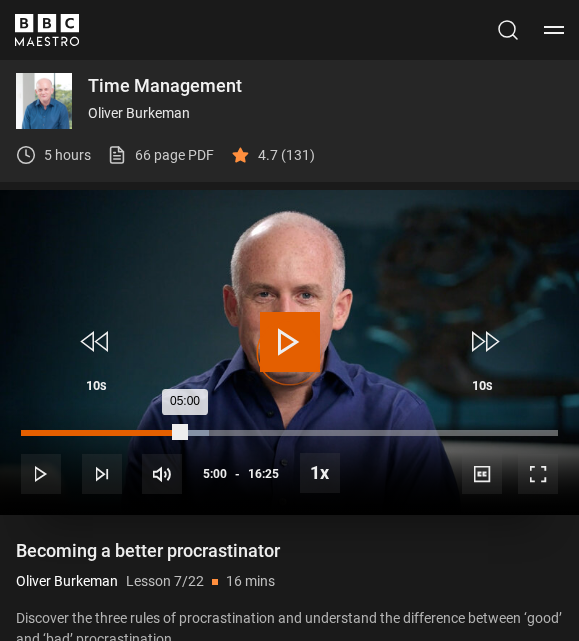 click on "04:25" at bounding box center (167, 433) 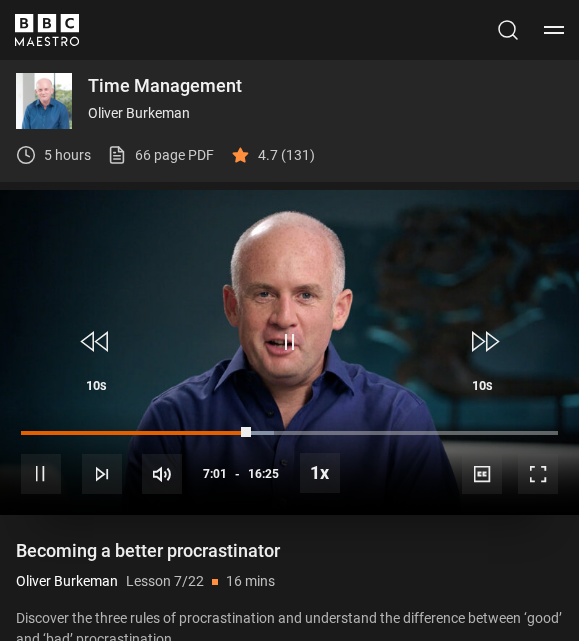 click at bounding box center (290, 342) 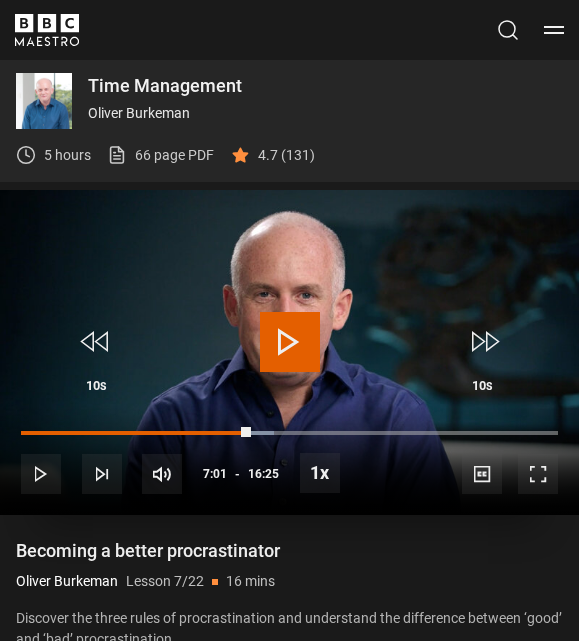 click at bounding box center (290, 342) 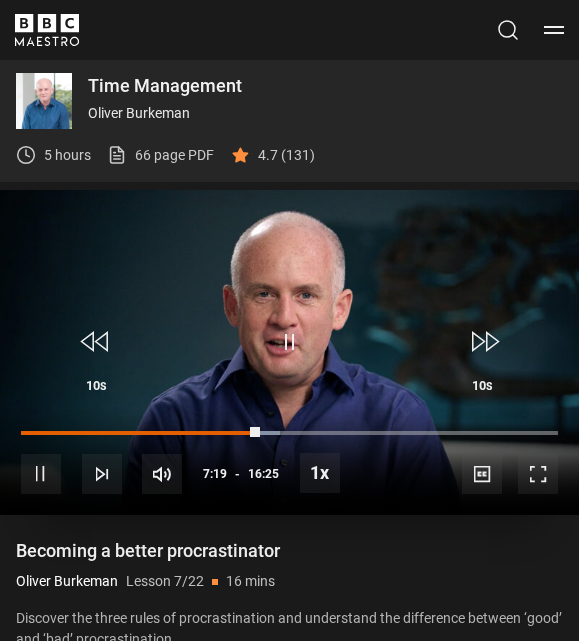 click at bounding box center (290, 342) 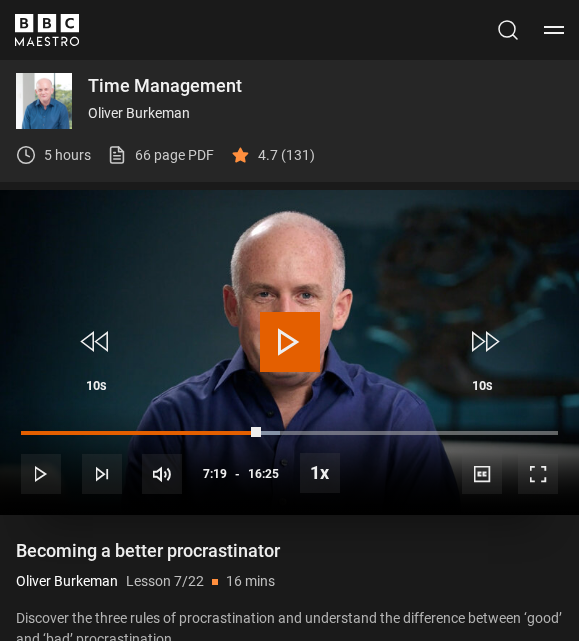 click at bounding box center (290, 342) 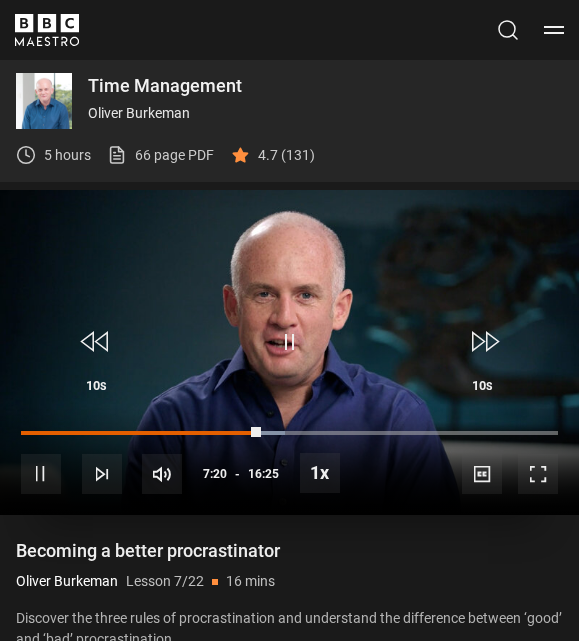 click at bounding box center [290, 342] 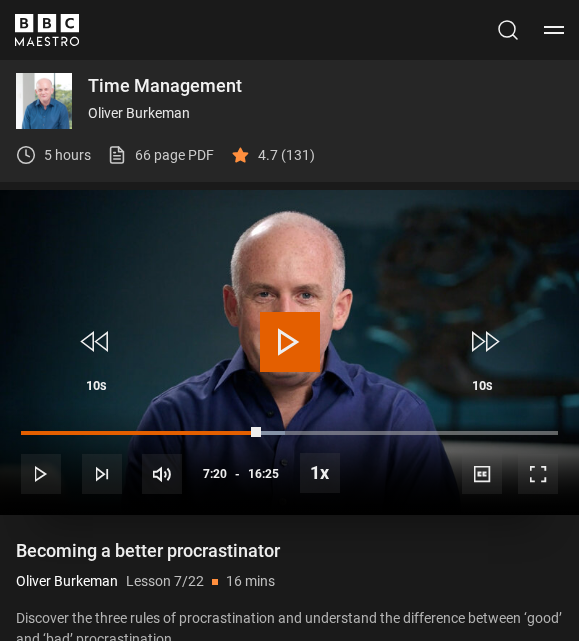 click at bounding box center [290, 342] 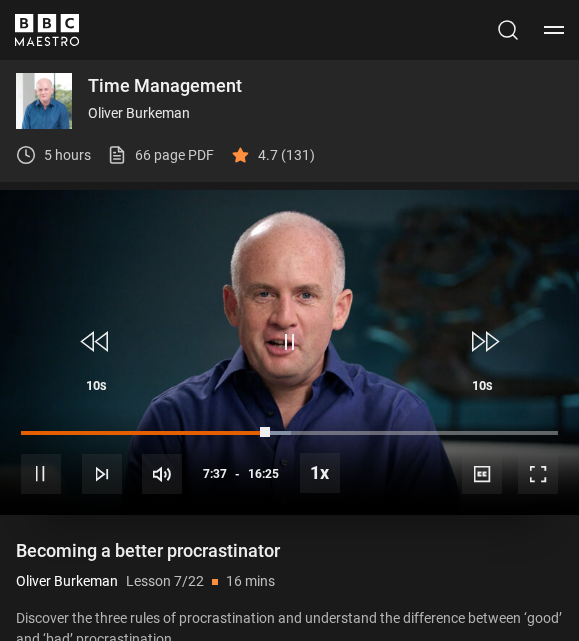 click at bounding box center [290, 342] 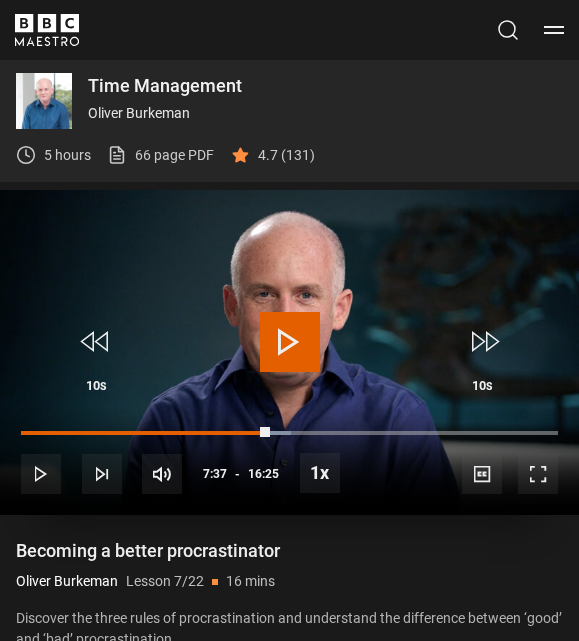 click at bounding box center [290, 342] 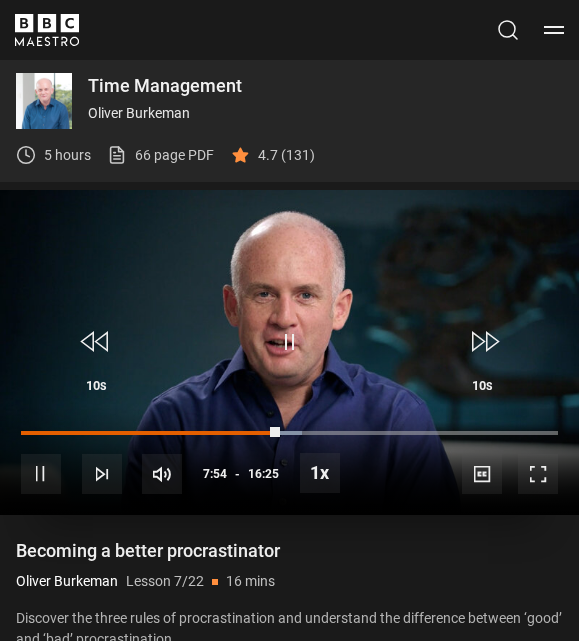 click on "10s Skip Back 10 seconds Pause 10s Skip Forward 10 seconds Loaded :  52.26% 09:54 07:54 Pause Mute Current Time  7:54 - Duration  16:25
Oliver Burkeman
Lesson 7
Becoming a better procrastinator
1x Playback Rate 2x 1.5x 1x , selected 0.5x Captions captions off , selected English  Captions" at bounding box center (289, 460) 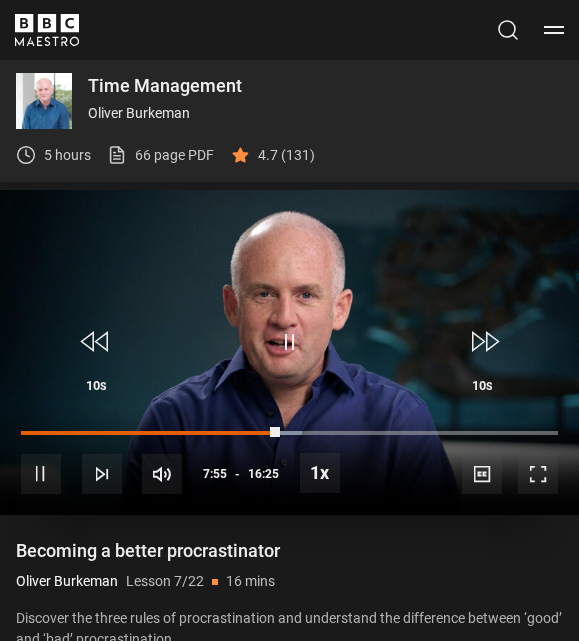 click on "10s Skip Back 10 seconds Pause 10s Skip Forward 10 seconds Loaded :  52.26% 09:54 07:55 Pause Mute Current Time  7:55 - Duration  16:25
Oliver Burkeman
Lesson 7
Becoming a better procrastinator
1x Playback Rate 2x 1.5x 1x , selected 0.5x Captions captions off , selected English  Captions" at bounding box center (289, 460) 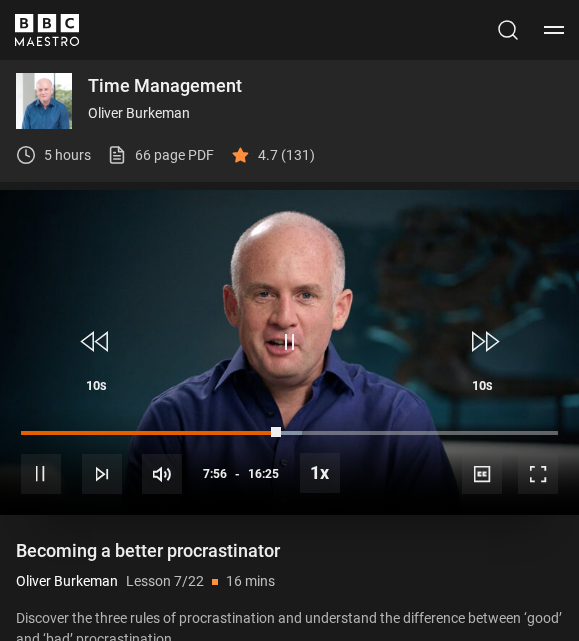 click on "10s Skip Back 10 seconds Pause 10s Skip Forward 10 seconds Loaded :  52.26% 09:54 07:56 Pause Mute Current Time  7:56 - Duration  16:25
Oliver Burkeman
Lesson 7
Becoming a better procrastinator
1x Playback Rate 2x 1.5x 1x , selected 0.5x Captions captions off , selected English  Captions" at bounding box center (289, 460) 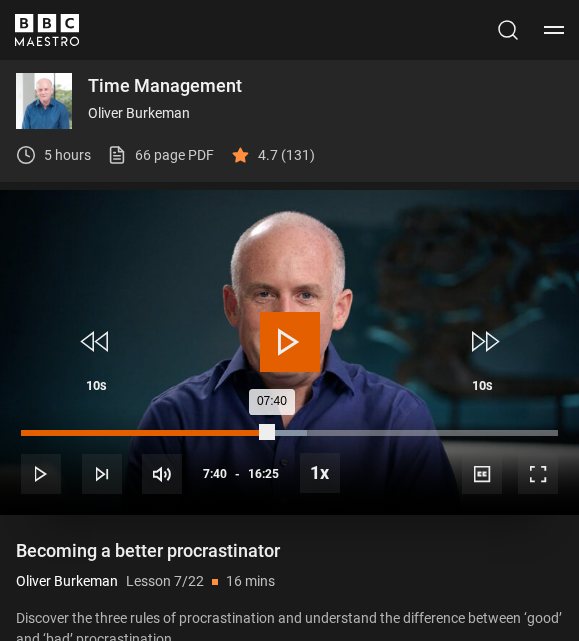 click on "07:40" at bounding box center (146, 433) 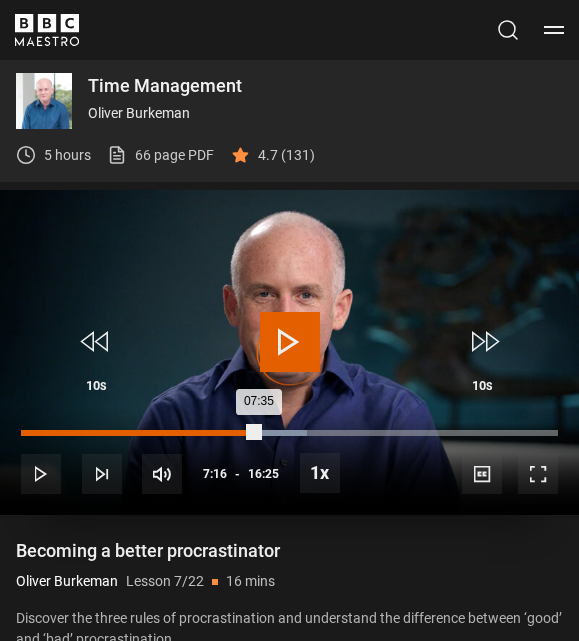 click on "07:35" at bounding box center (140, 433) 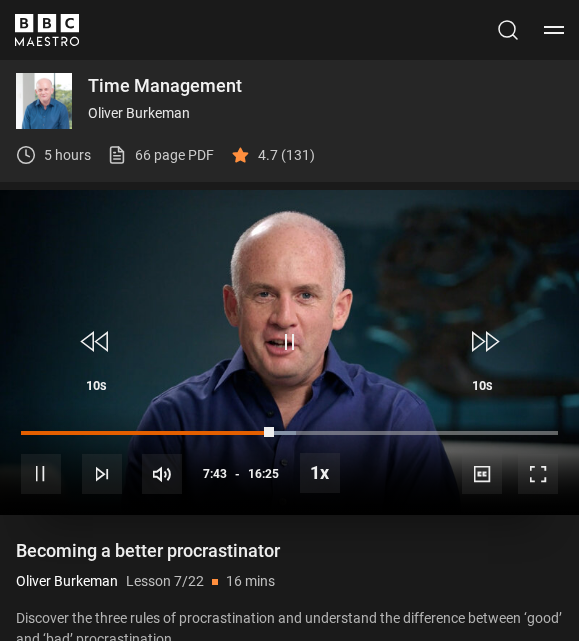click at bounding box center (290, 342) 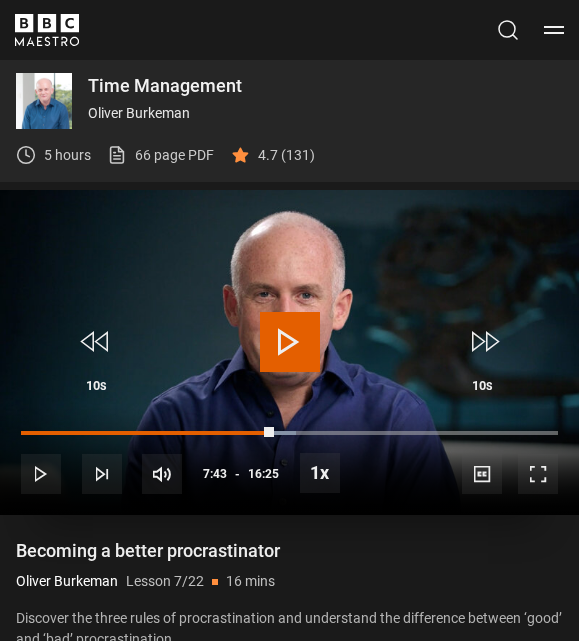 click at bounding box center (290, 342) 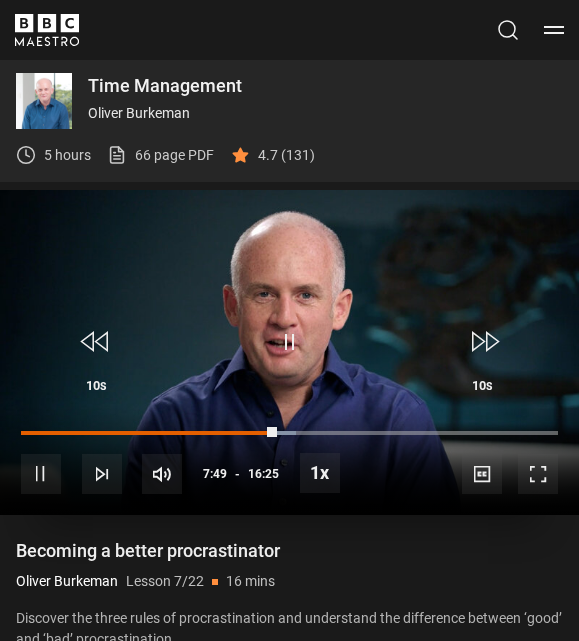 click at bounding box center [290, 342] 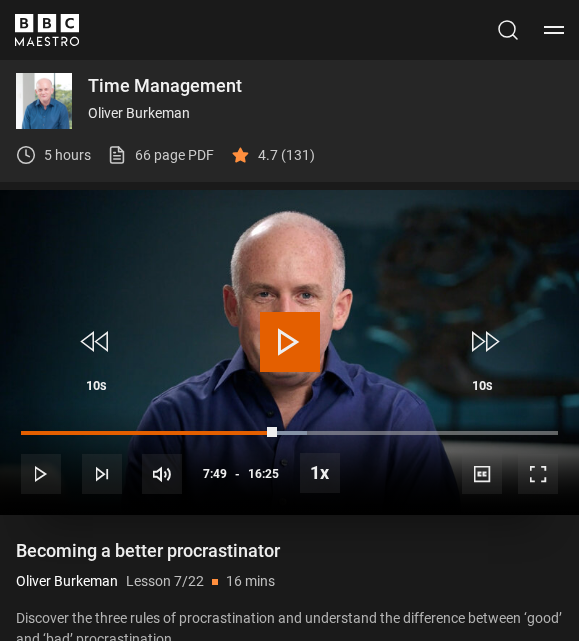 click at bounding box center (290, 342) 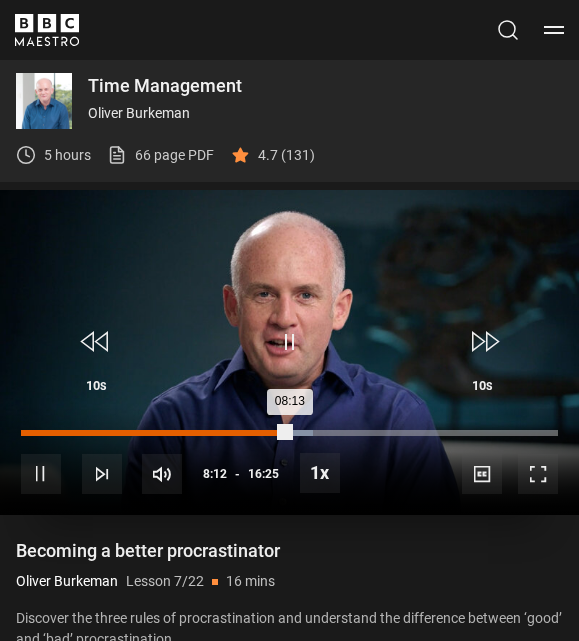 click on "Loaded :  54.31% 07:47 08:13" at bounding box center (289, 433) 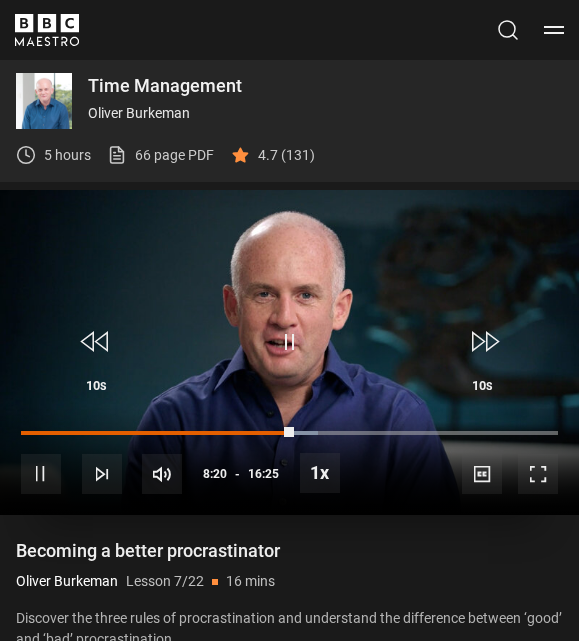 click at bounding box center [290, 342] 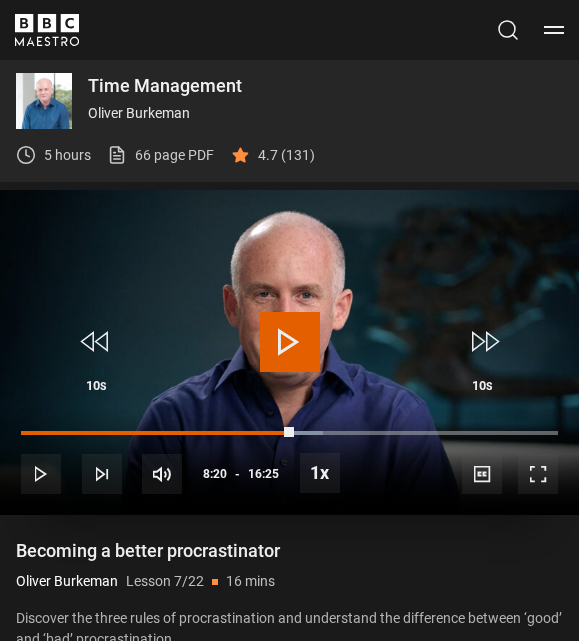 click at bounding box center (290, 342) 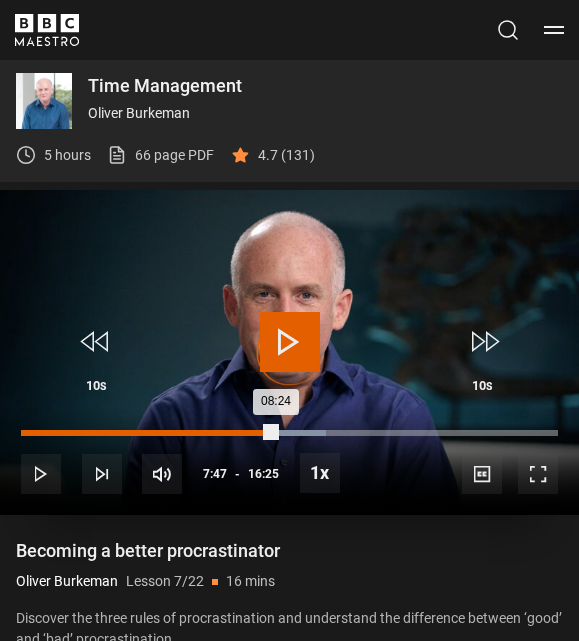 click on "Loaded :  56.84% 07:47 08:24" at bounding box center [289, 433] 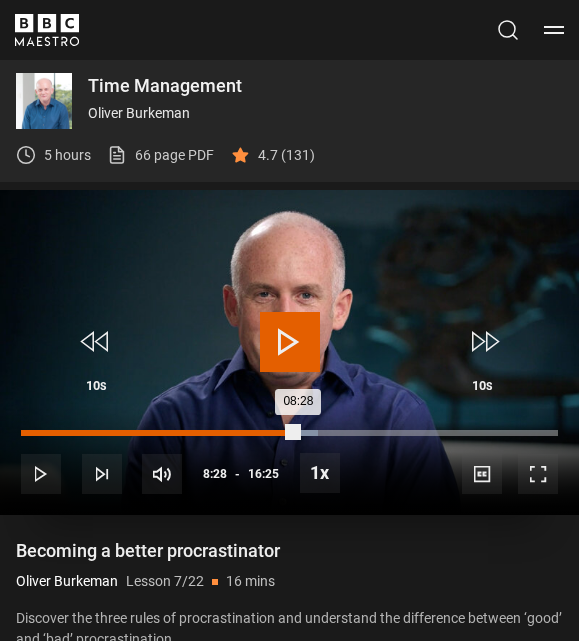 click on "Loaded :  55.32% 07:47 08:28" at bounding box center (289, 433) 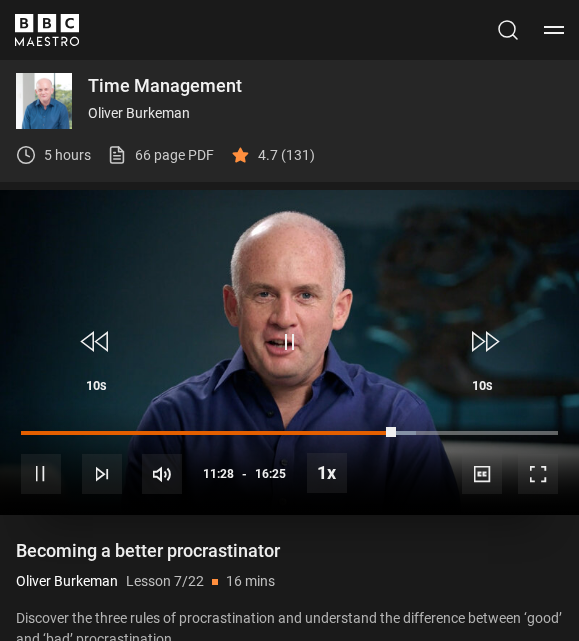 click at bounding box center (290, 342) 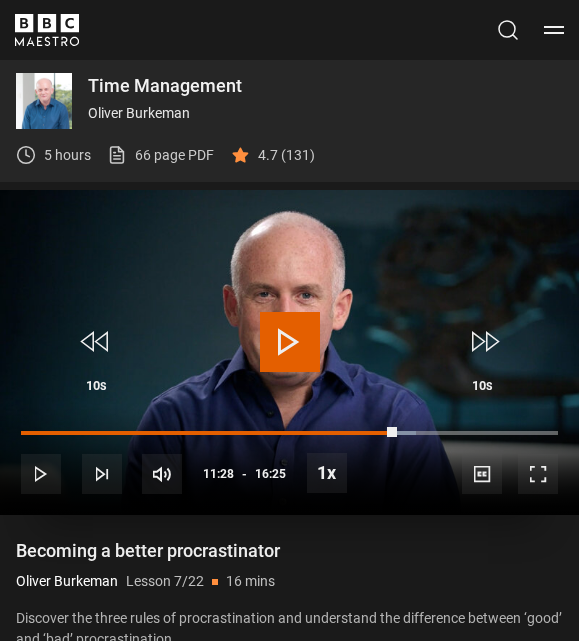 click at bounding box center [290, 342] 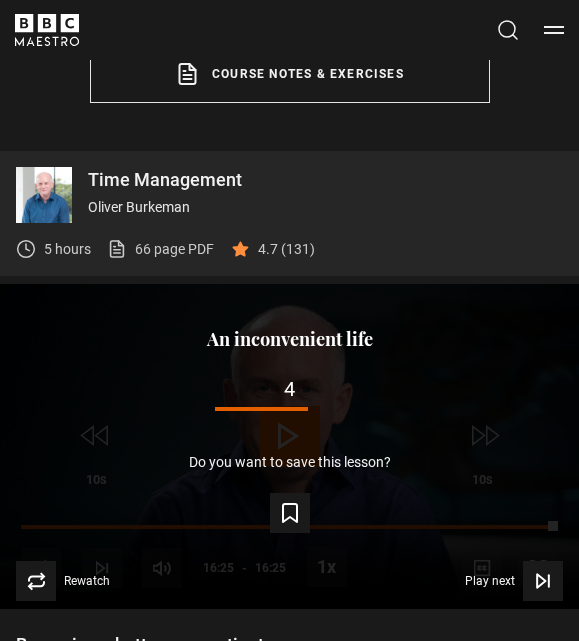 scroll, scrollTop: 833, scrollLeft: 0, axis: vertical 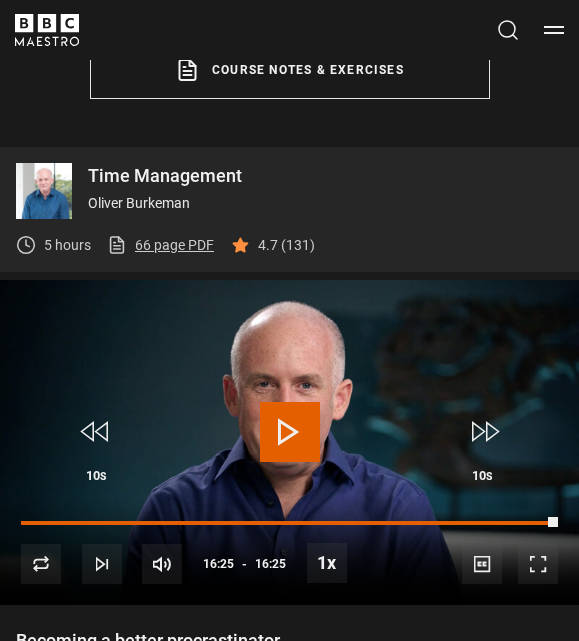 click on "66 page PDF
(opens in new tab)" at bounding box center (160, 245) 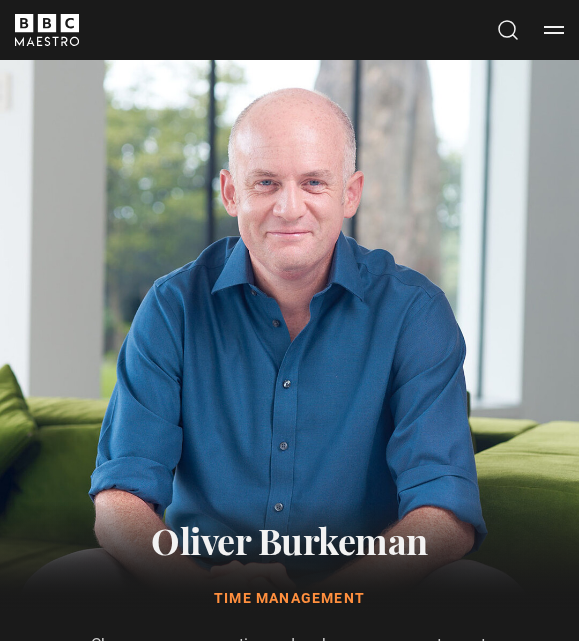 scroll, scrollTop: -2, scrollLeft: 0, axis: vertical 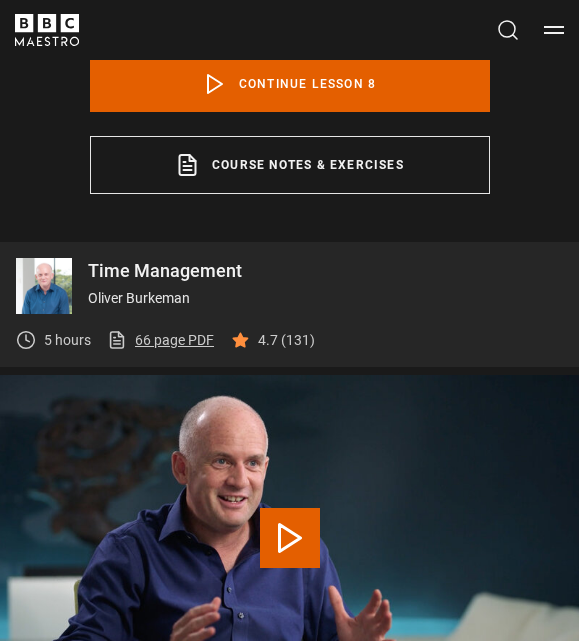 click on "66 page PDF
(opens in new tab)" at bounding box center [160, 340] 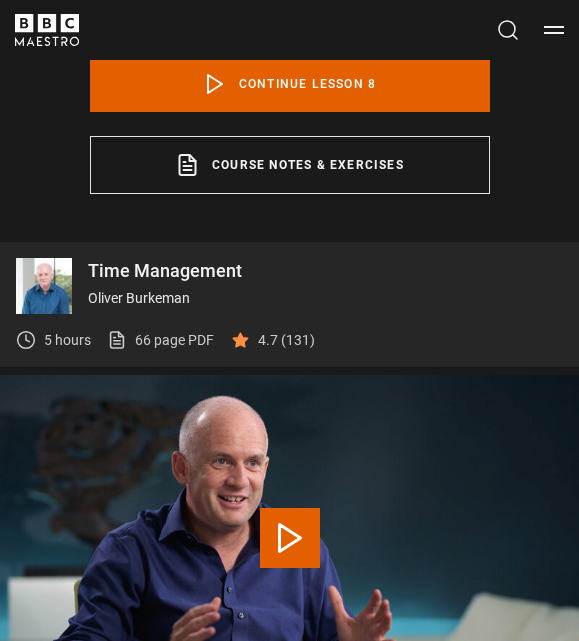 scroll, scrollTop: 726, scrollLeft: 0, axis: vertical 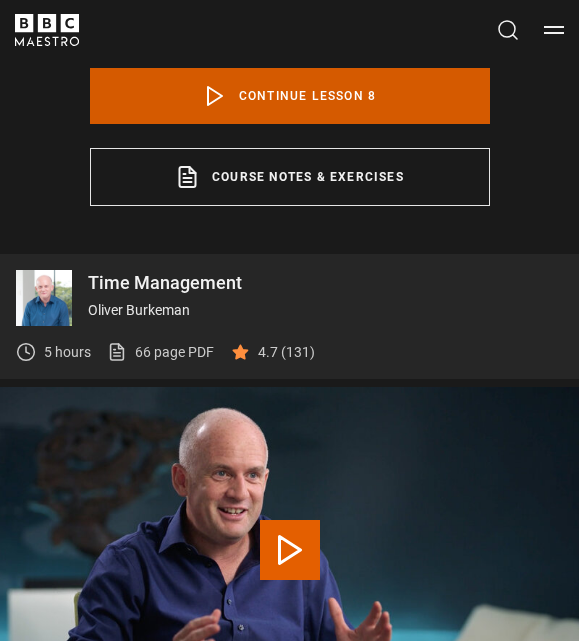 click on "Continue lesson 8" at bounding box center [290, 96] 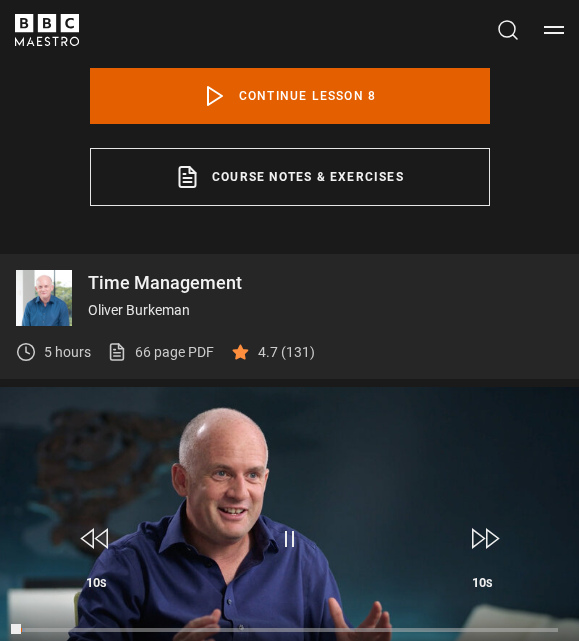 scroll, scrollTop: 970, scrollLeft: 0, axis: vertical 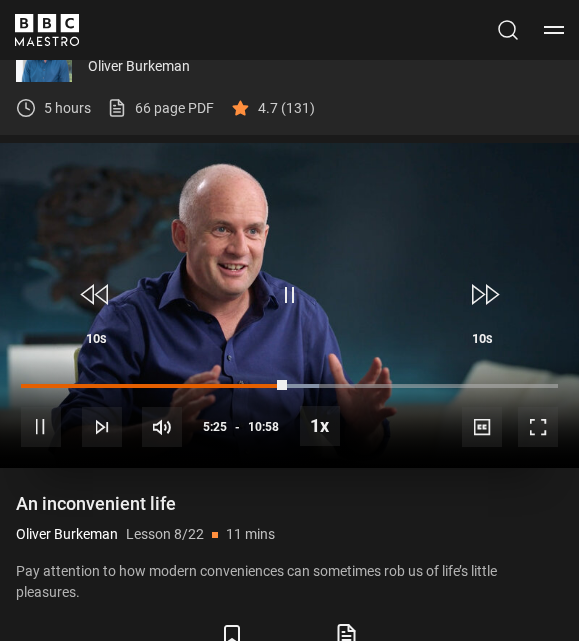 click at bounding box center (290, 295) 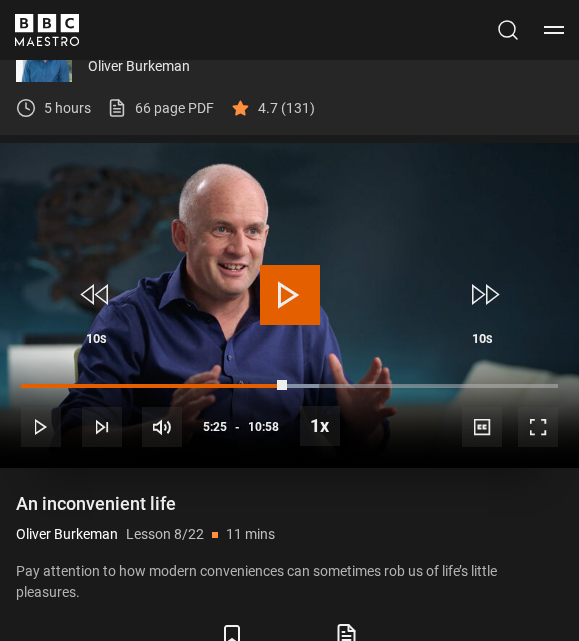 click at bounding box center (290, 295) 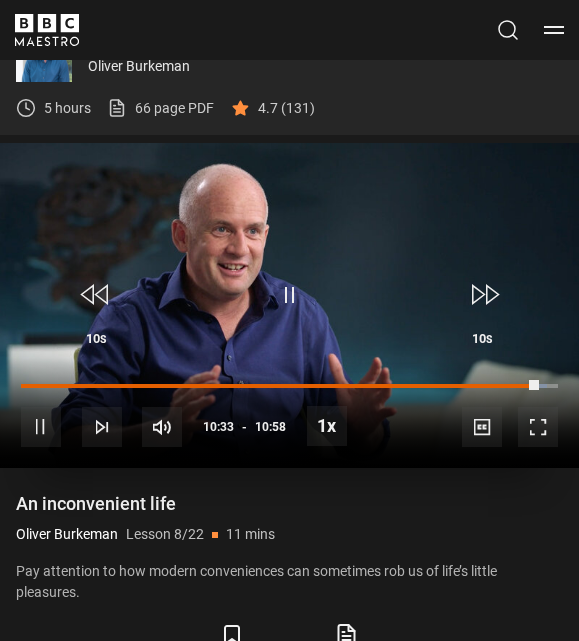 click at bounding box center [290, 295] 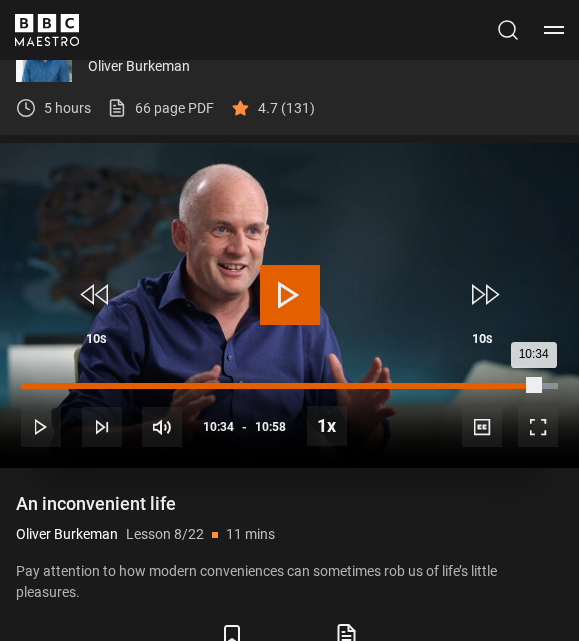 click on "10:34" at bounding box center [280, 386] 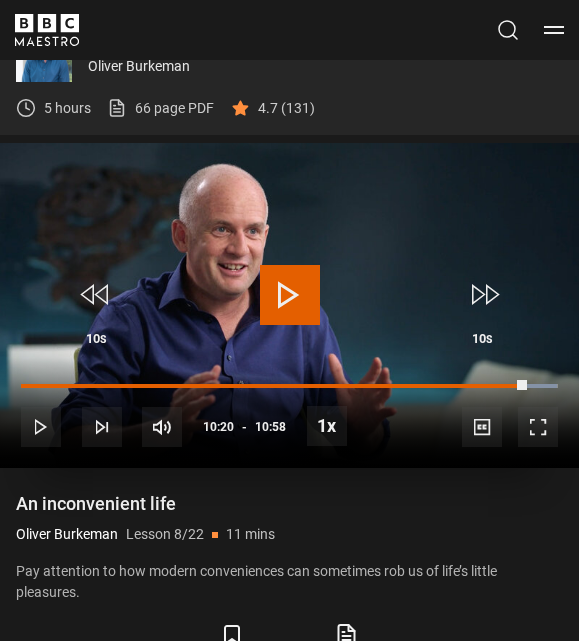 click at bounding box center (290, 295) 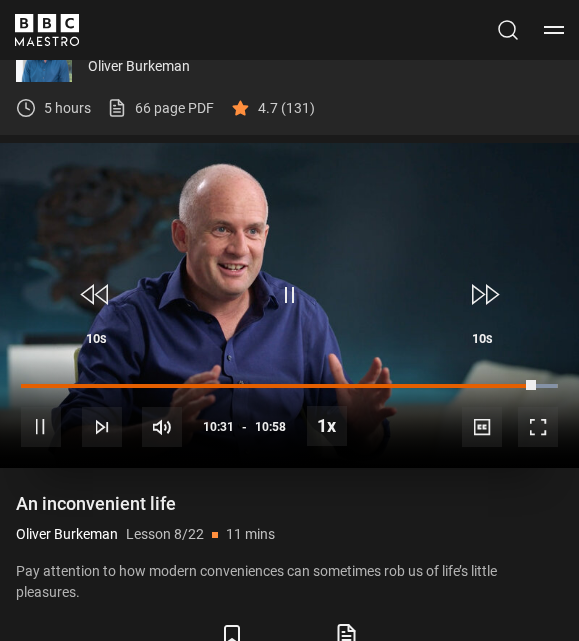 click at bounding box center [290, 295] 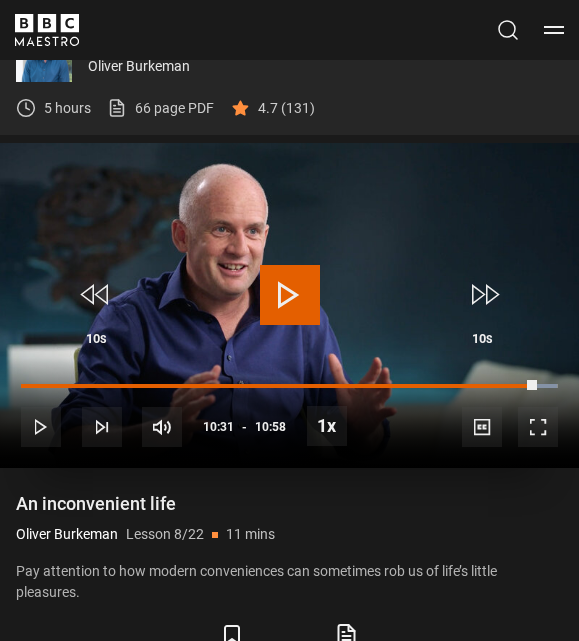 click at bounding box center (290, 295) 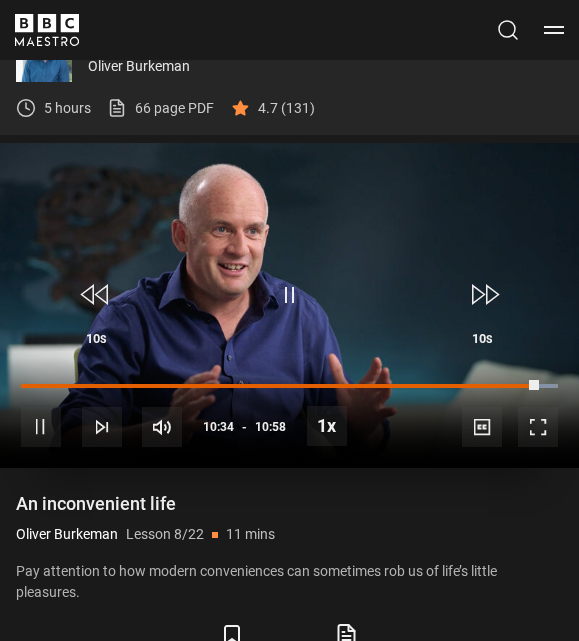 click at bounding box center [290, 295] 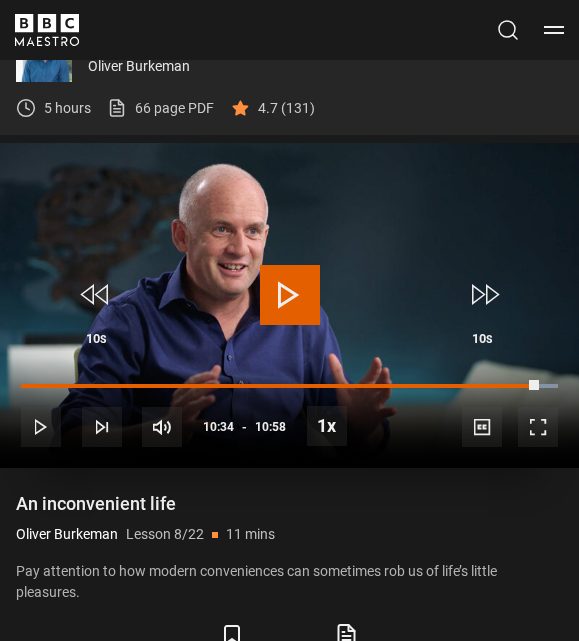 click at bounding box center [290, 295] 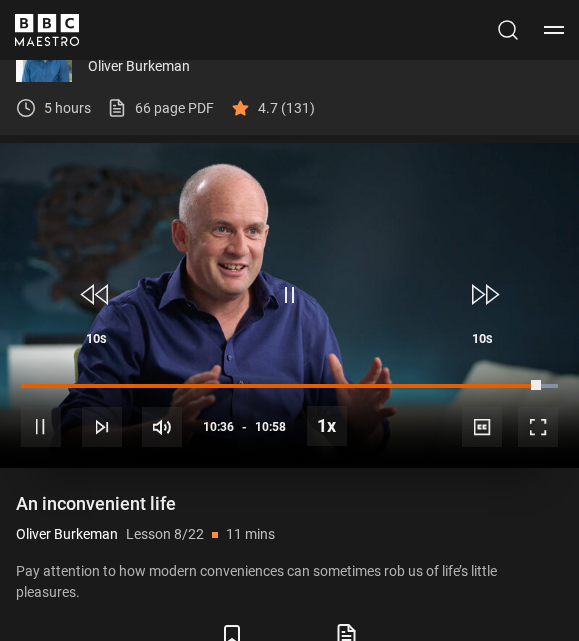 click at bounding box center [290, 295] 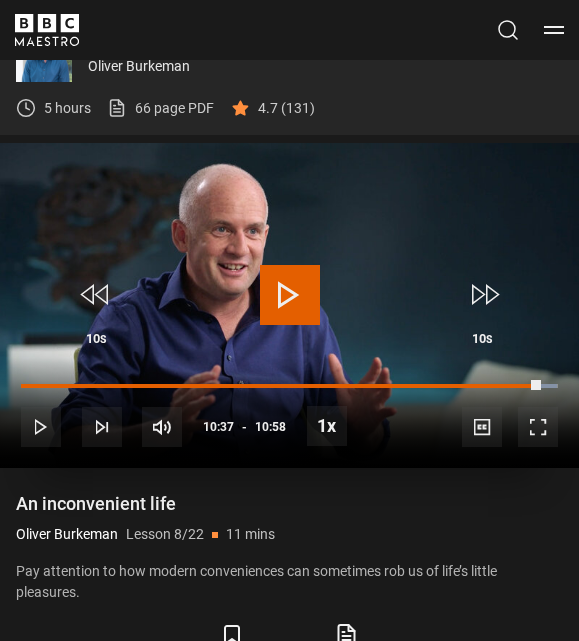 click at bounding box center [290, 295] 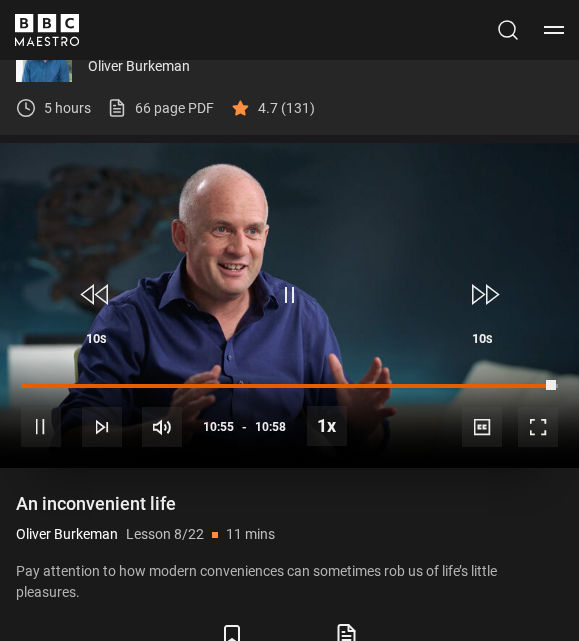 click at bounding box center (290, 295) 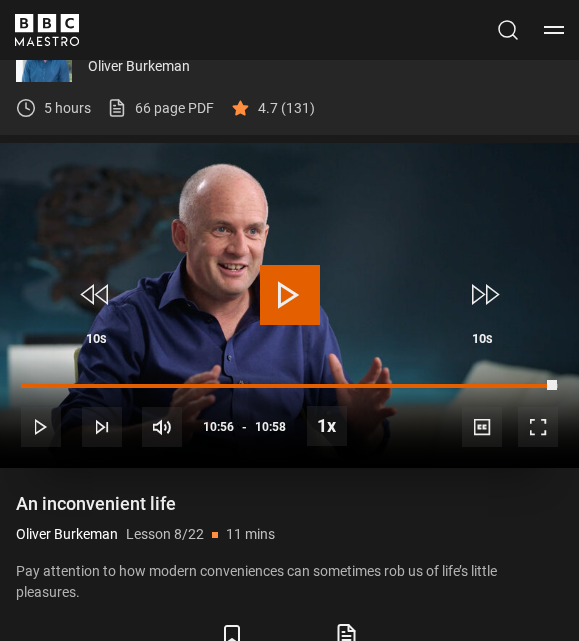 click at bounding box center [290, 295] 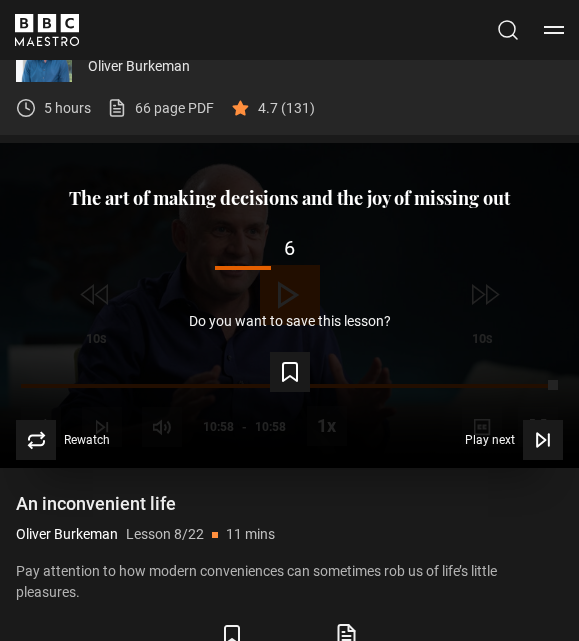 click on "Do you want to save this lesson?
Save lesson" at bounding box center (289, 353) 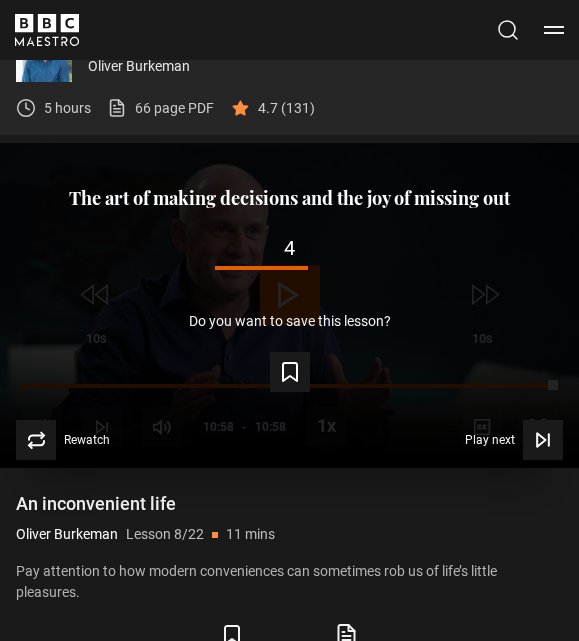 click at bounding box center [262, 268] 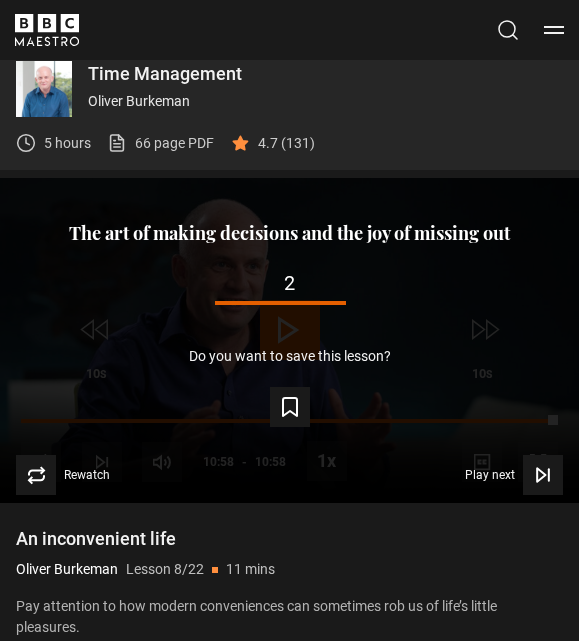 scroll, scrollTop: 955, scrollLeft: 0, axis: vertical 